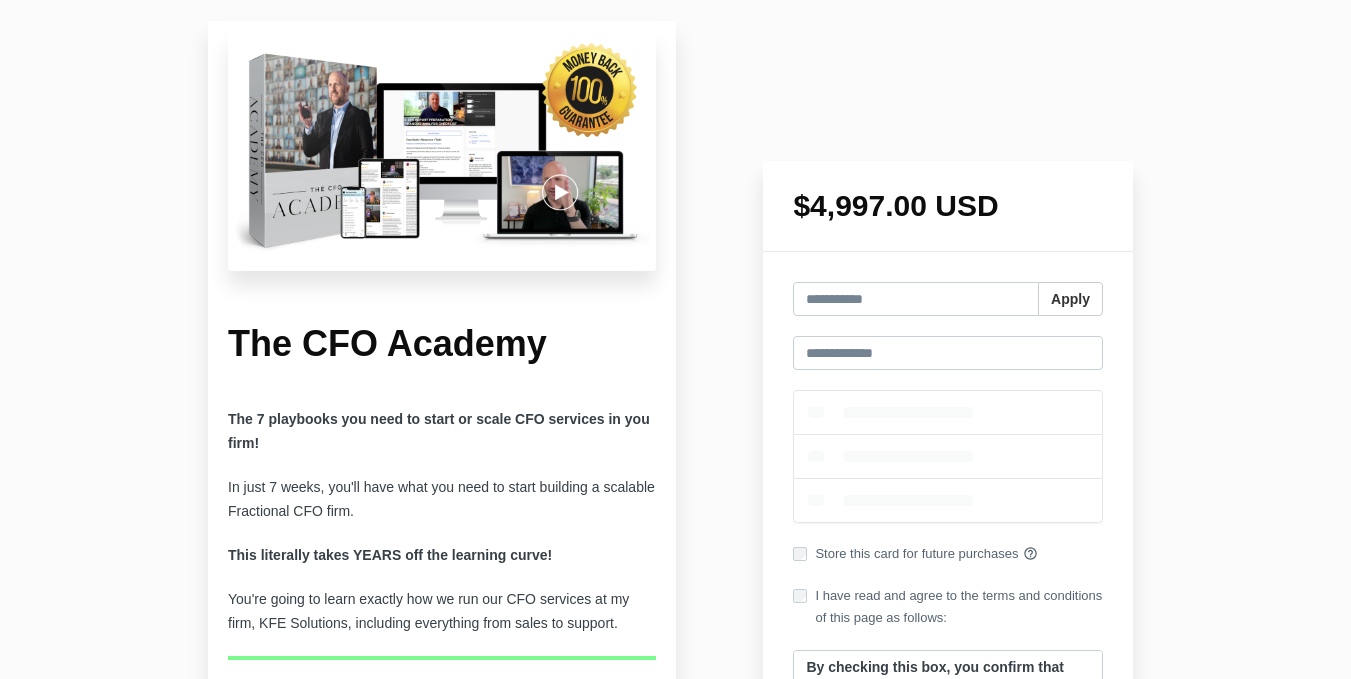 scroll, scrollTop: 715, scrollLeft: 0, axis: vertical 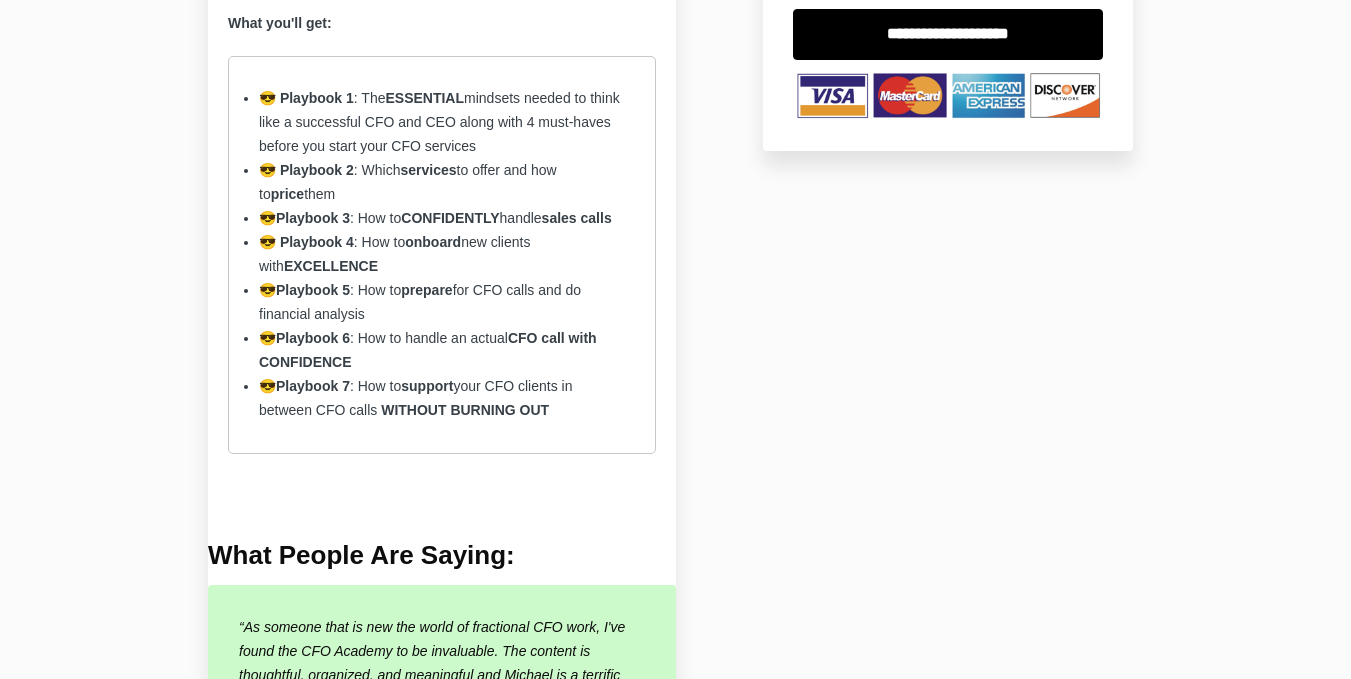click on "Playbook 3" at bounding box center [306, 170] 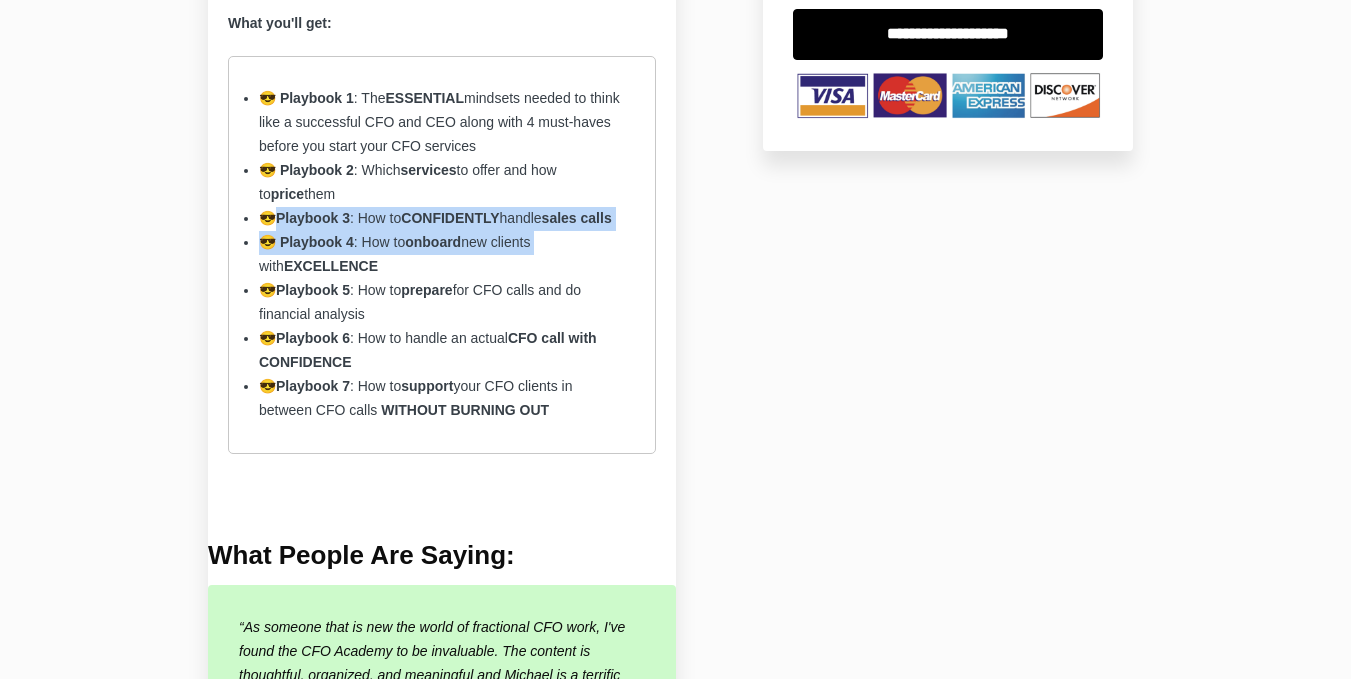 drag, startPoint x: 334, startPoint y: 216, endPoint x: 538, endPoint y: 235, distance: 204.88289 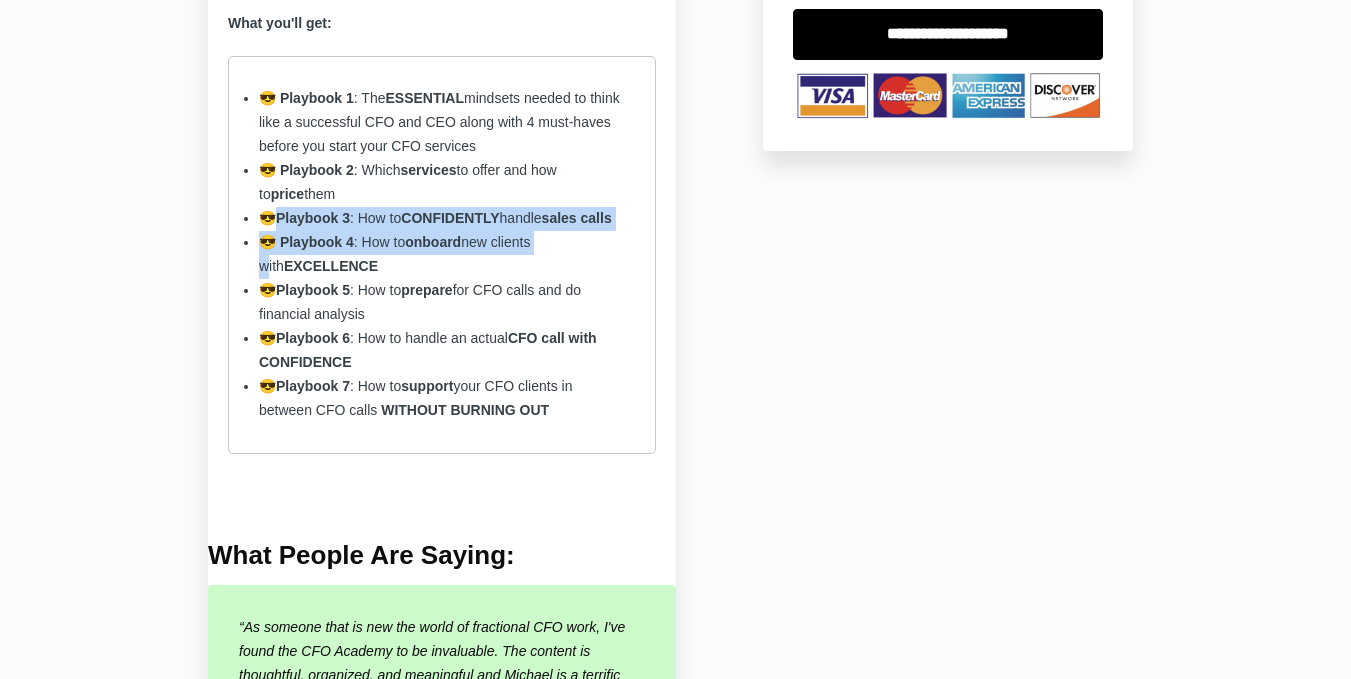 click on "😎 Playbook 4 : How to  onboard  new clients with  EXCELLENCE" at bounding box center (408, 182) 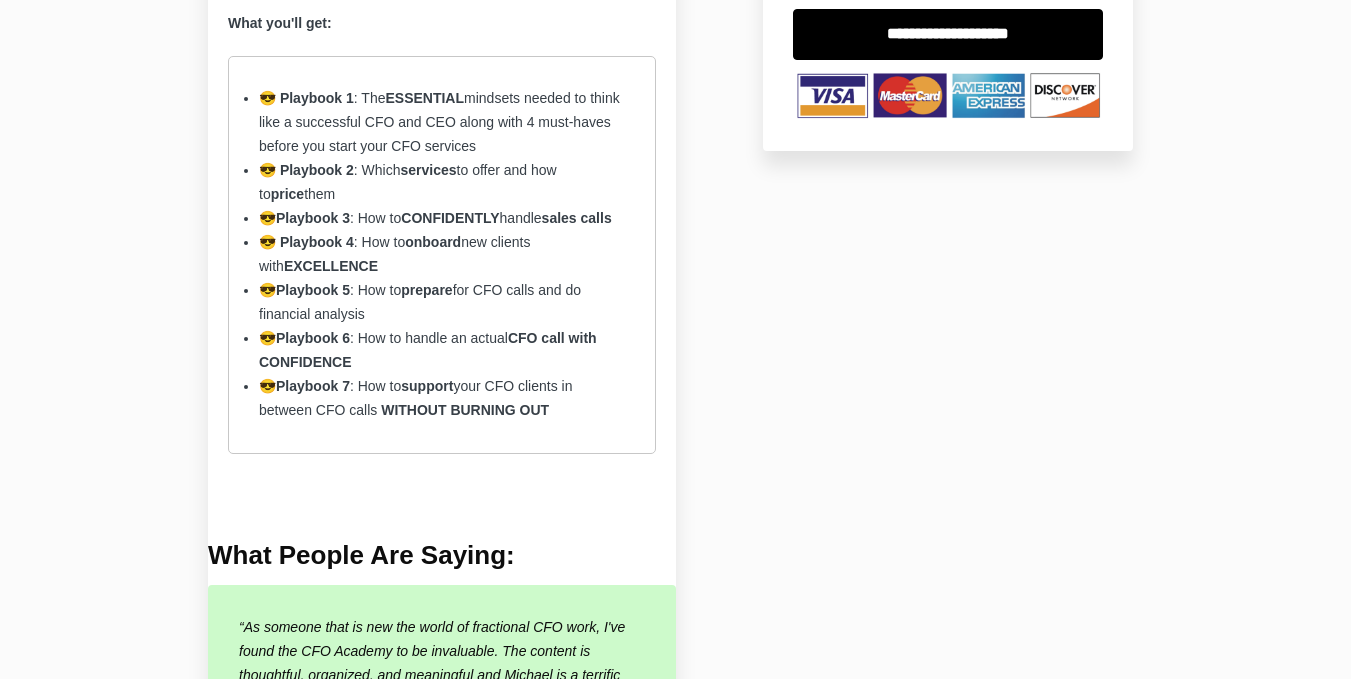 click on "calls" at bounding box center [596, 218] 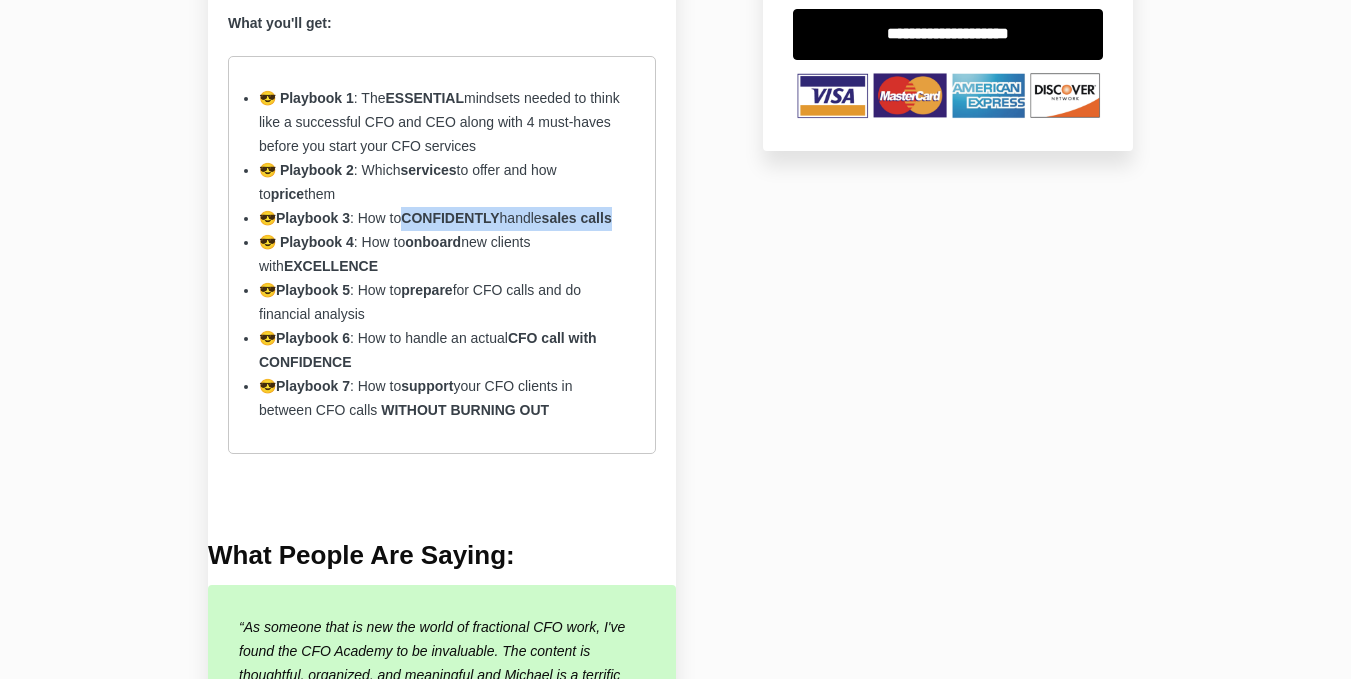 drag, startPoint x: 600, startPoint y: 221, endPoint x: 422, endPoint y: 219, distance: 178.01123 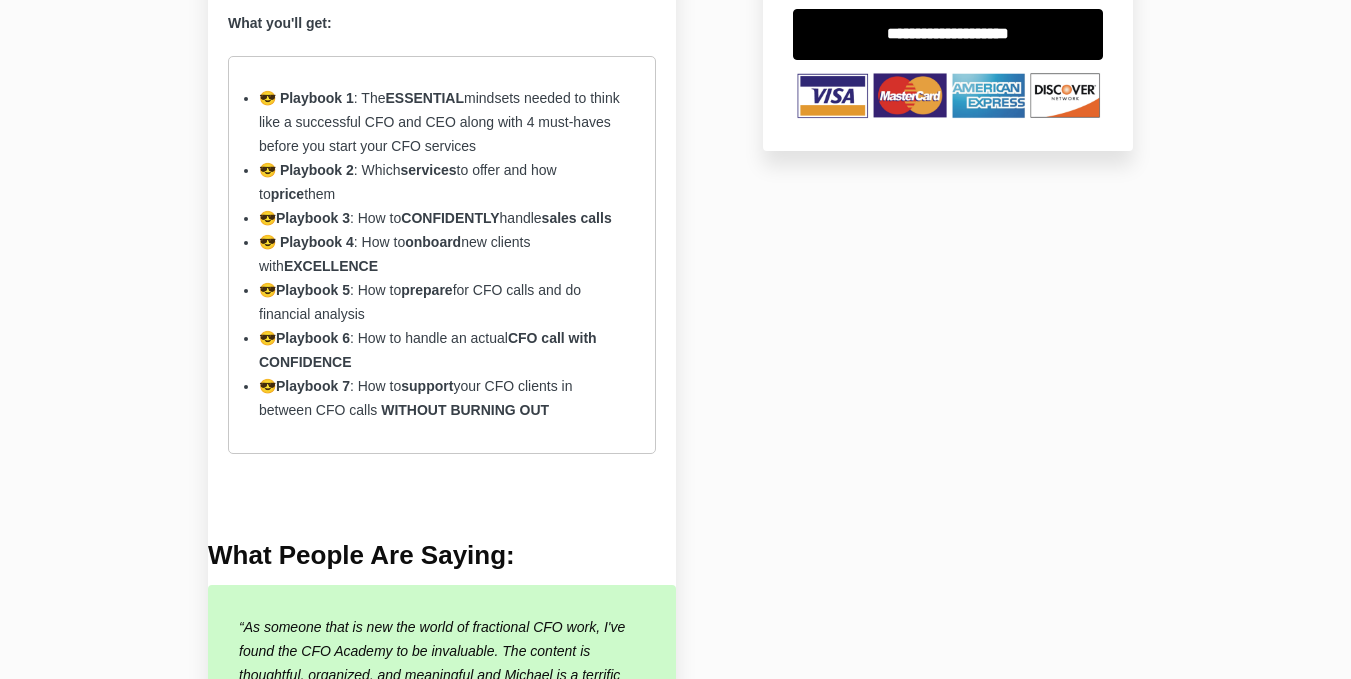 click on "😎 Playbook 2 : Which  services  to offer and how to  price  them" at bounding box center [442, 183] 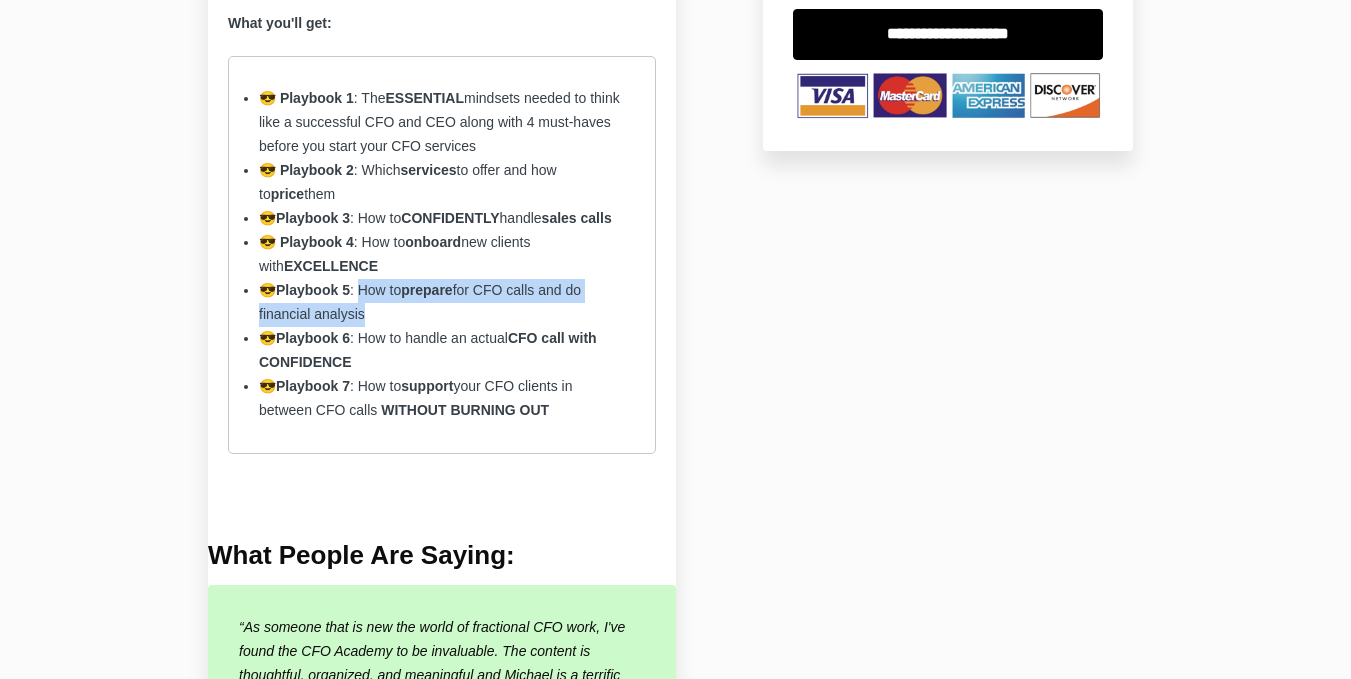drag, startPoint x: 377, startPoint y: 288, endPoint x: 386, endPoint y: 316, distance: 29.410883 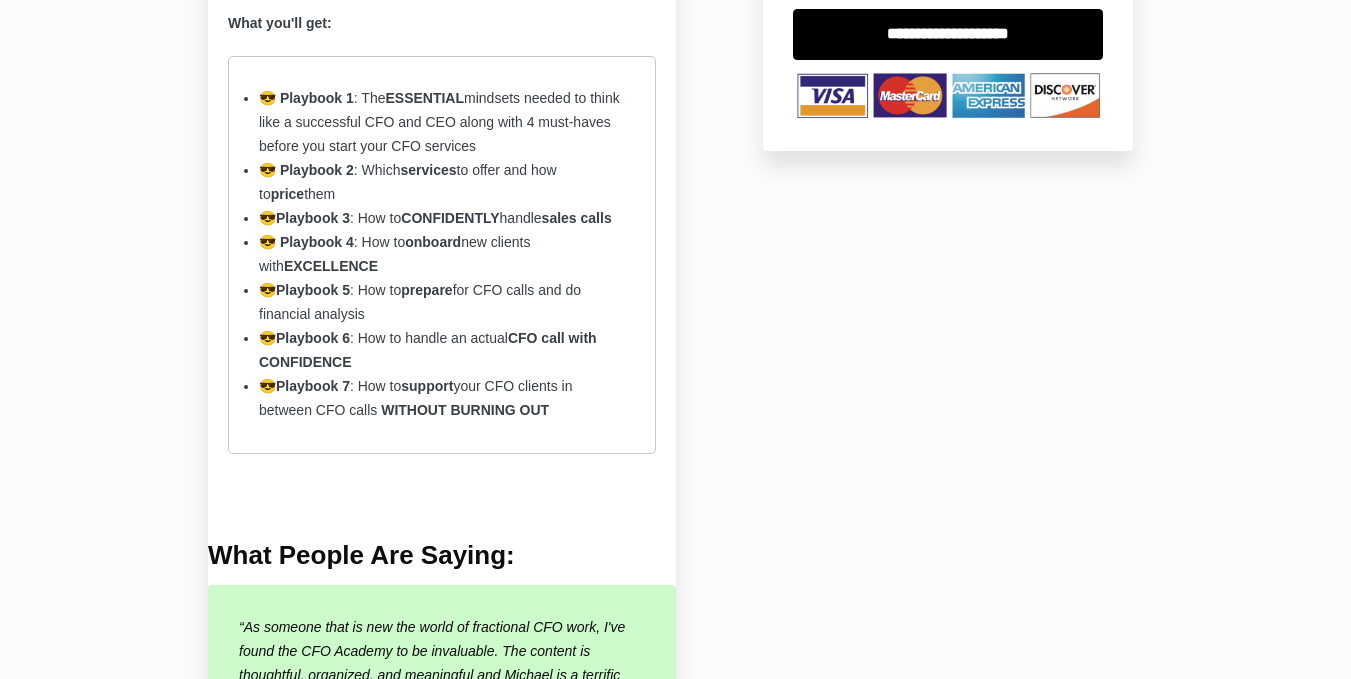 click on "The CFO Academy
The 7 playbooks you need to start or scale CFO services in you firm!
In just 7 weeks, you'll have what you need to start building a scalable Fractional CFO firm.
This literally takes YEARS off the learning curve!
You're going to learn exactly how we run our CFO services at my firm, KFE Solutions, including everything from sales to support.
Need a quick recap?   What you'll get:
😎 Playbook 1 : The  ESSENTIAL  mindsets needed to think like a successful CFO and CEO along with 4 must-haves before you start your CFO services
😎 Playbook 2 : Which  services  to offer and how to  price  them
😎  Playbook 3 : How to  CONFIDENTLY  handle  sales   calls
😎 Playbook 4 : How to  onboard  new clients with  EXCELLENCE
😎  Playbook 5 : How to  prepare  for CFO calls and do financial analysis
😎  Playbook 6 : How to handle an actual  CFO call with CONFIDENCE
😎  Playbook 7 : How to  support" at bounding box center (675, 538) 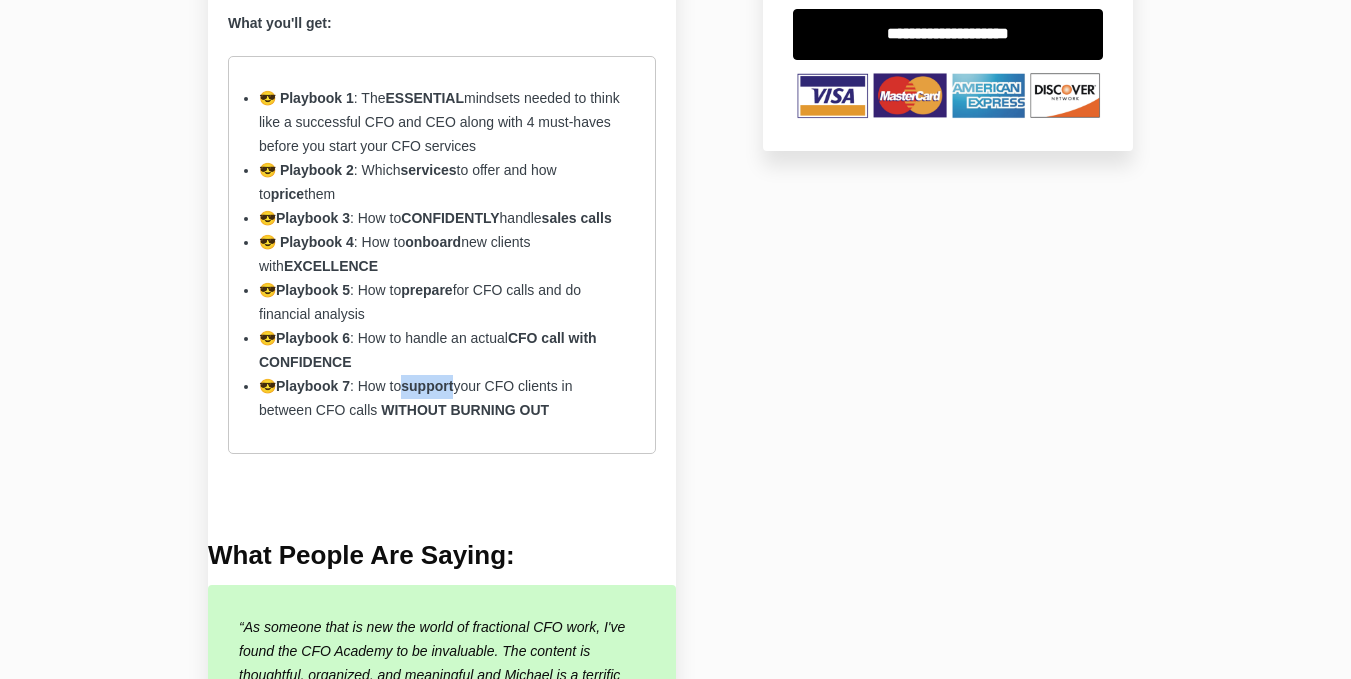click on "support" at bounding box center [429, 170] 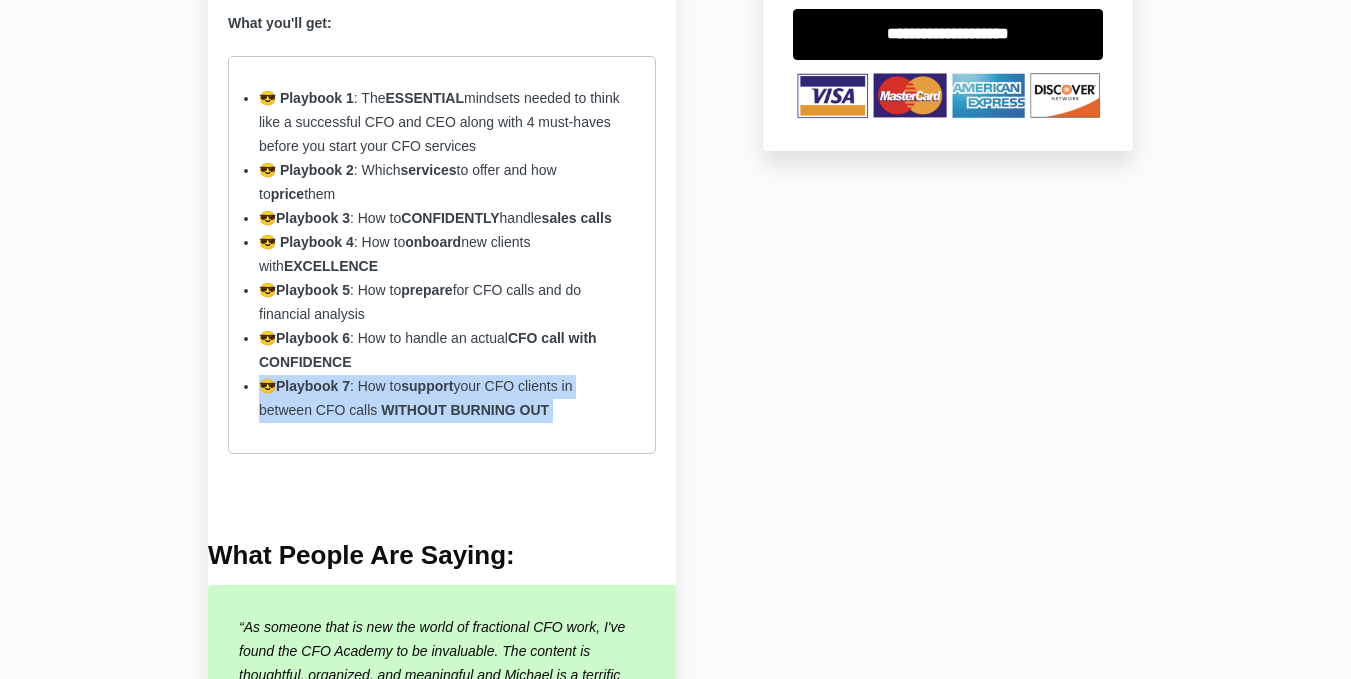 drag, startPoint x: 428, startPoint y: 378, endPoint x: 458, endPoint y: 398, distance: 36.05551 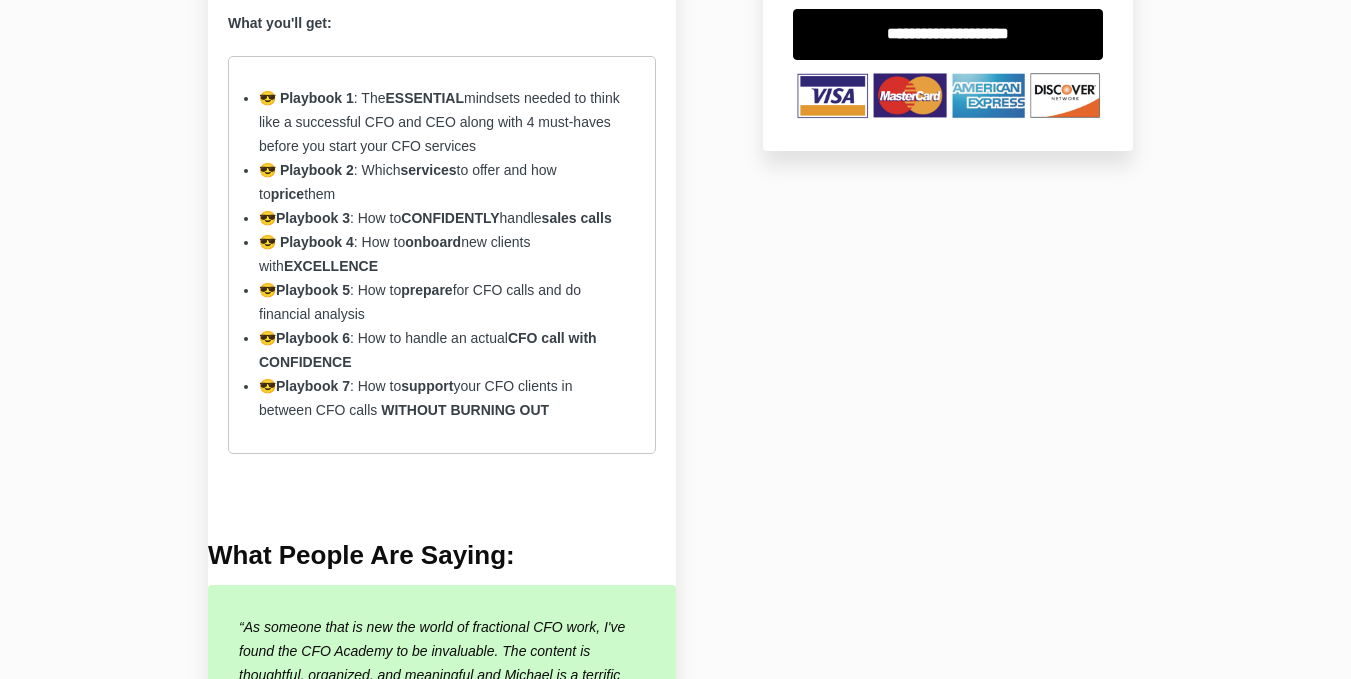click on "The 7 playbooks you need to start or scale CFO services in you firm!
In just 7 weeks, you'll have what you need to start building a scalable Fractional CFO firm.
This literally takes YEARS off the learning curve!
You're going to learn exactly how we run our CFO services at my firm, KFE Solutions, including everything from sales to support.
Need a quick recap?   What you'll get:
😎 Playbook 1 : The  ESSENTIAL  mindsets needed to think like a successful CFO and CEO along with 4 must-haves before you start your CFO services
😎 Playbook 2 : Which  services  to offer and how to  price  them
😎  Playbook 3 : How to  CONFIDENTLY  handle  sales   calls
😎 Playbook 4 : How to  onboard  new clients with  EXCELLENCE
😎  Playbook 5 : How to  prepare  for CFO calls and do financial analysis
😎  Playbook 6 : How to handle an actual  CFO call with CONFIDENCE
😎  Playbook 7 : How to  support  your CFO clients in between CFO calls   WITHOUT BURNING OUT" at bounding box center [442, 92] 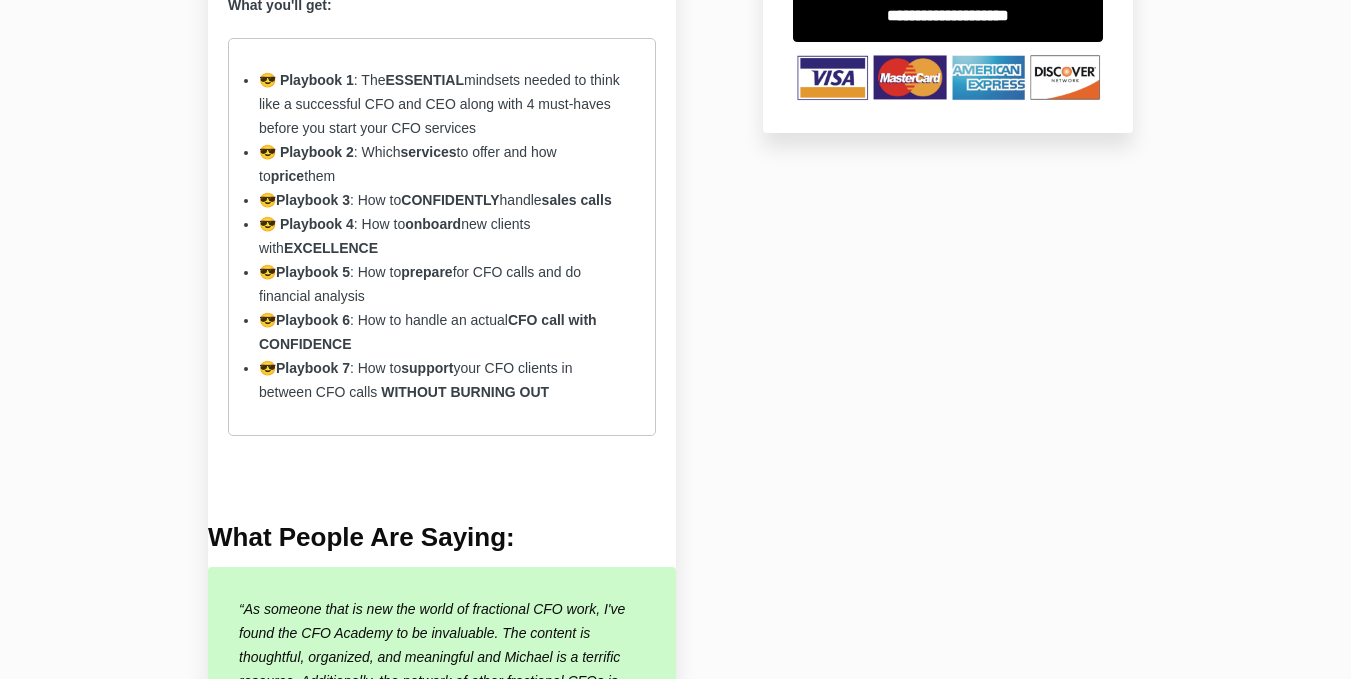scroll, scrollTop: 734, scrollLeft: 0, axis: vertical 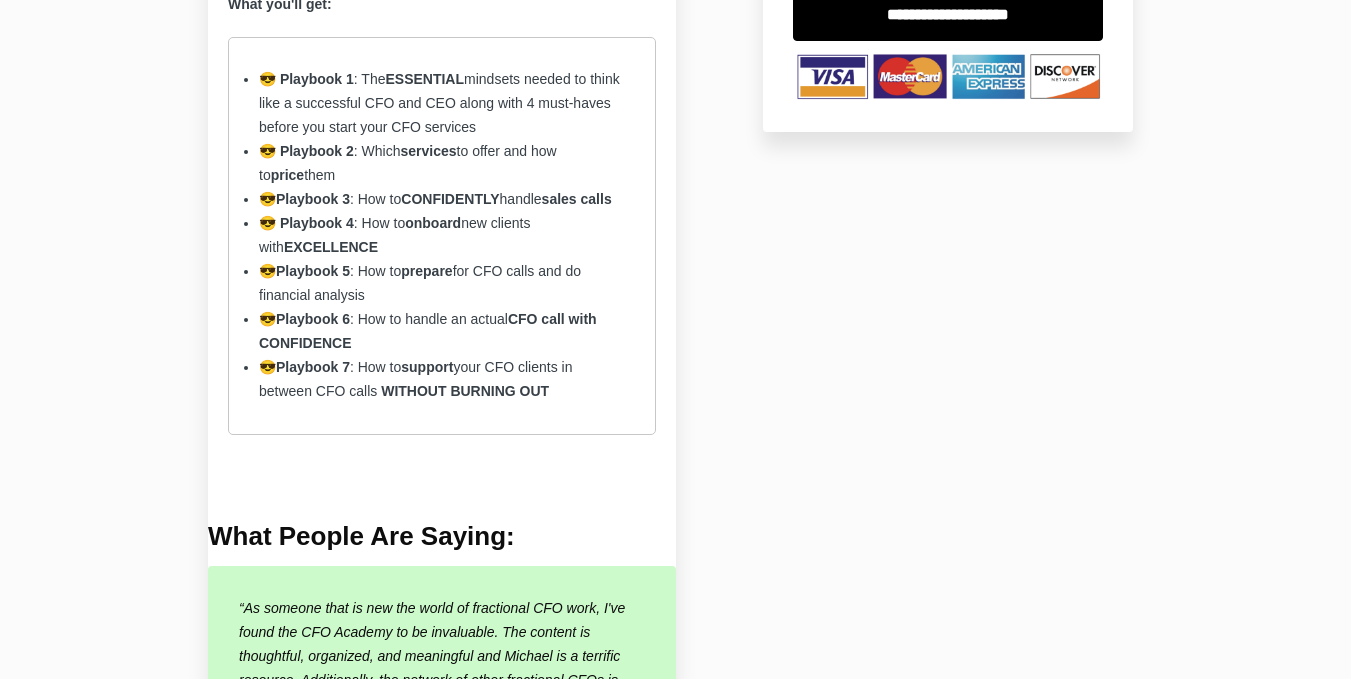 click on "😎  Playbook 3 : How to  CONFIDENTLY  handle  sales   calls" at bounding box center (408, 163) 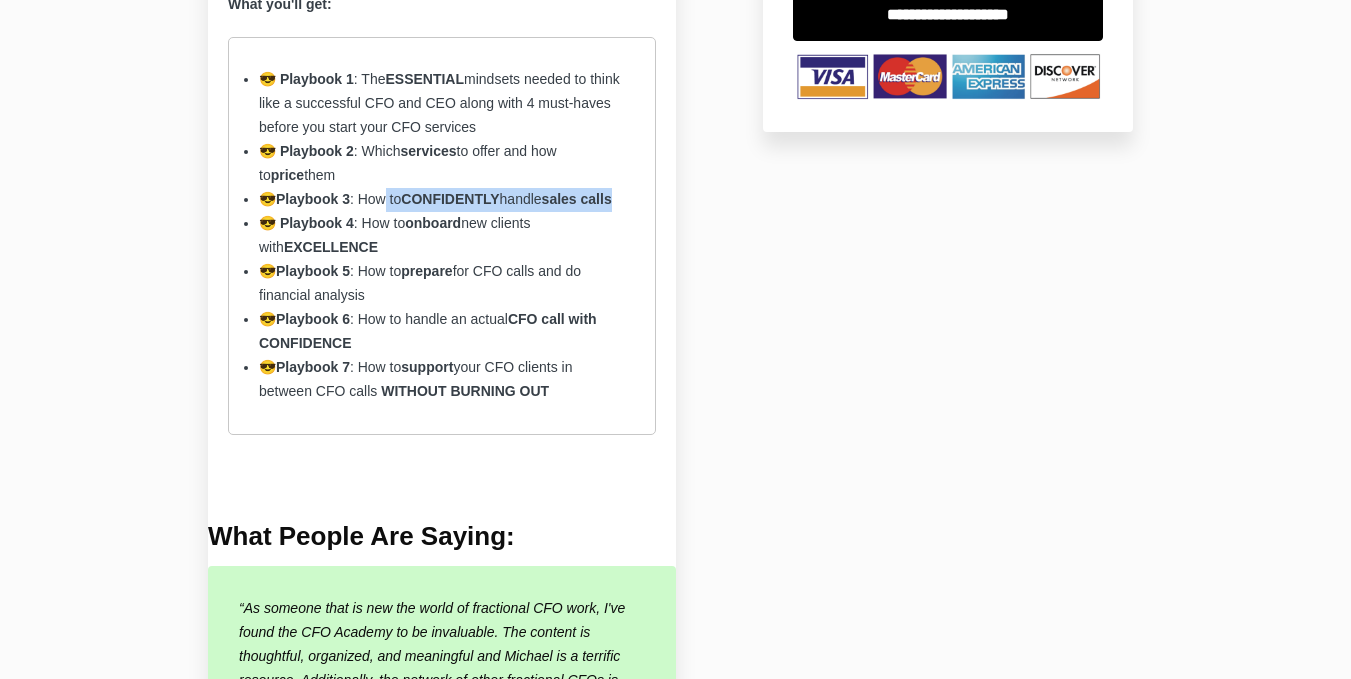 drag, startPoint x: 386, startPoint y: 194, endPoint x: 612, endPoint y: 208, distance: 226.43321 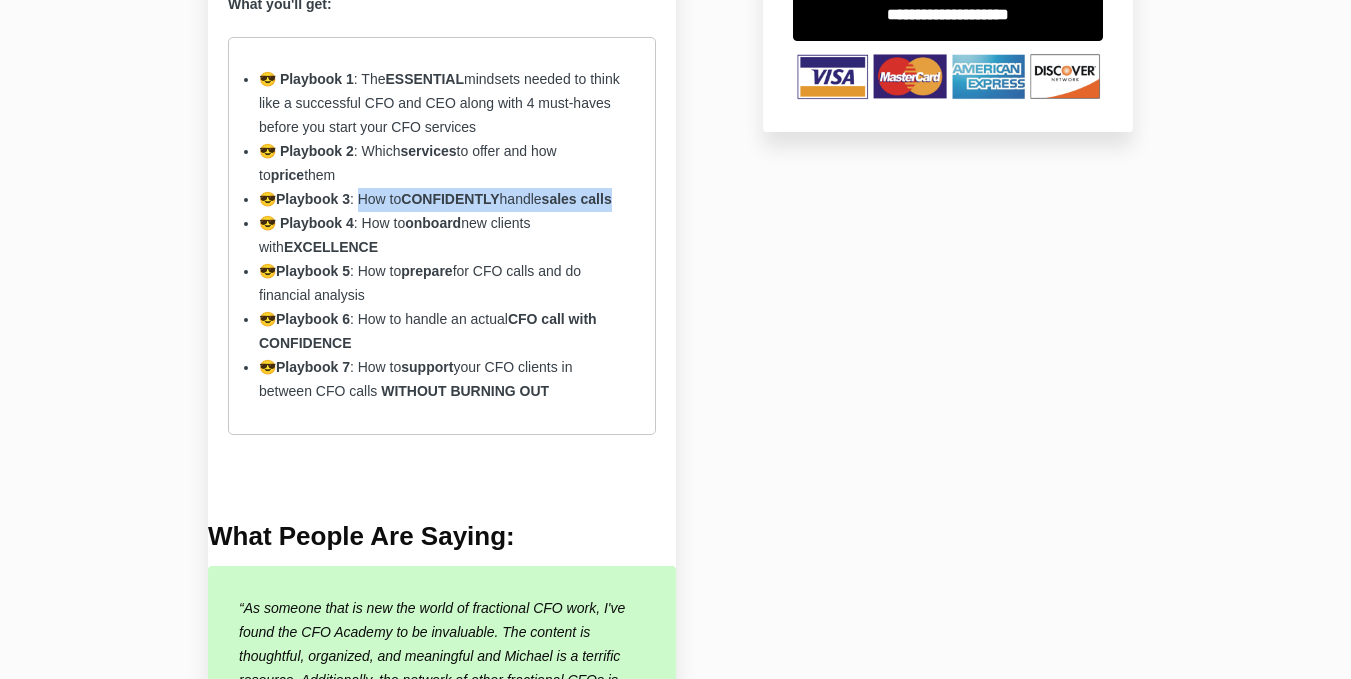 drag, startPoint x: 612, startPoint y: 208, endPoint x: 365, endPoint y: 196, distance: 247.29132 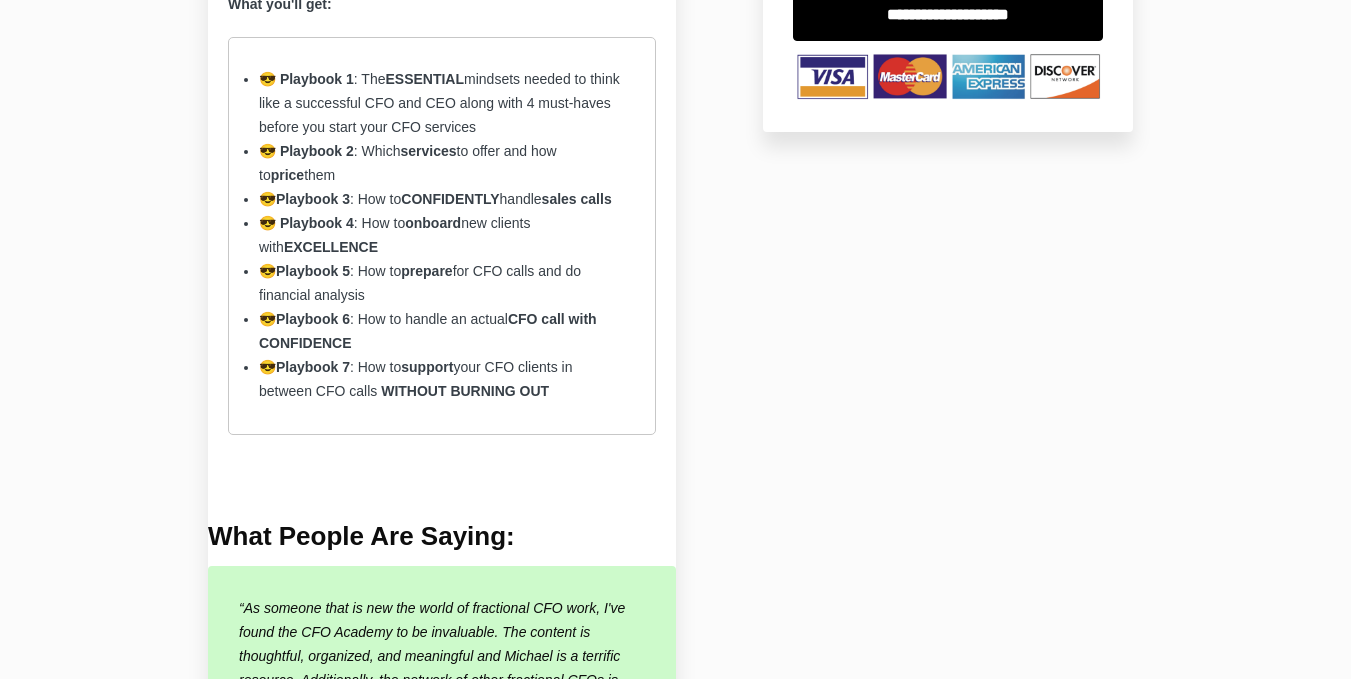 click on "The CFO Academy
The 7 playbooks you need to start or scale CFO services in you firm!
In just 7 weeks, you'll have what you need to start building a scalable Fractional CFO firm.
This literally takes YEARS off the learning curve!
You're going to learn exactly how we run our CFO services at my firm, KFE Solutions, including everything from sales to support.
Need a quick recap?   What you'll get:
😎 Playbook 1 : The  ESSENTIAL  mindsets needed to think like a successful CFO and CEO along with 4 must-haves before you start your CFO services
😎 Playbook 2 : Which  services  to offer and how to  price  them
😎  Playbook 3 : How to  CONFIDENTLY  handle  sales   calls
😎 Playbook 4 : How to  onboard  new clients with  EXCELLENCE
😎  Playbook 5 : How to  prepare  for CFO calls and do financial analysis
😎  Playbook 6 : How to handle an actual  CFO call with CONFIDENCE
😎  Playbook 7 : How to  support" at bounding box center (675, 519) 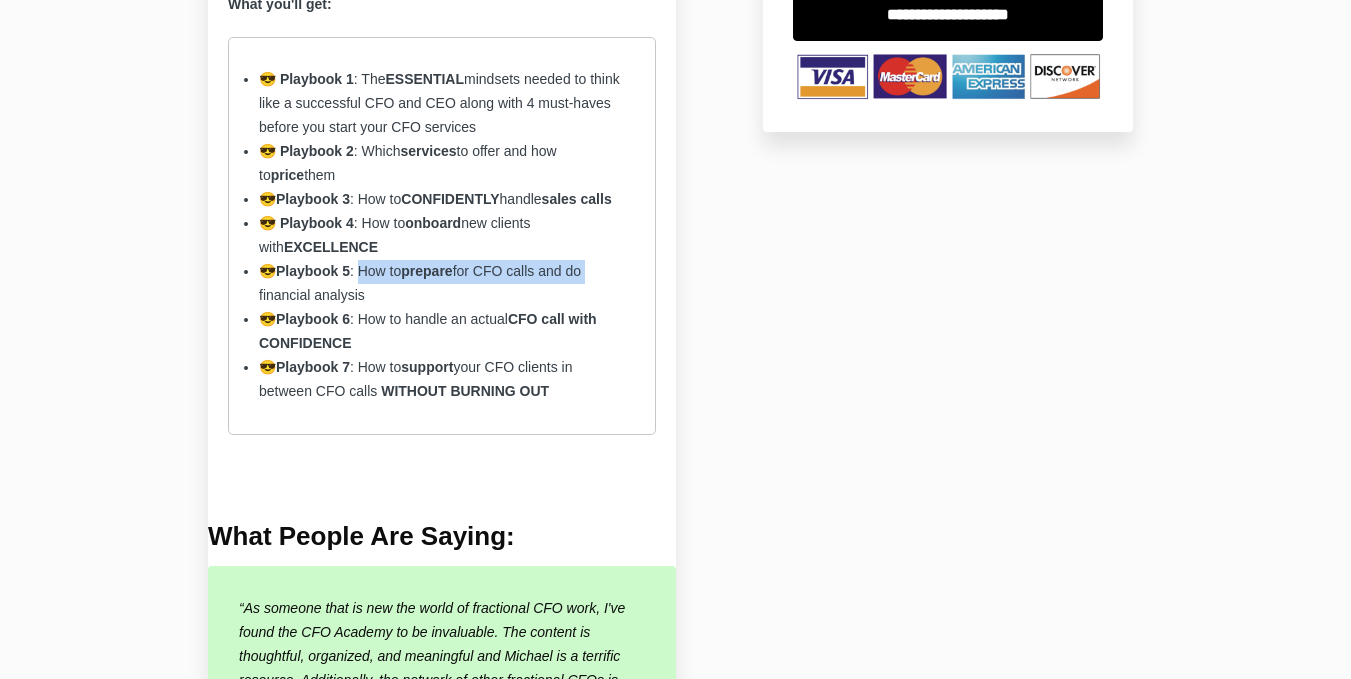 drag, startPoint x: 580, startPoint y: 273, endPoint x: 365, endPoint y: 271, distance: 215.00931 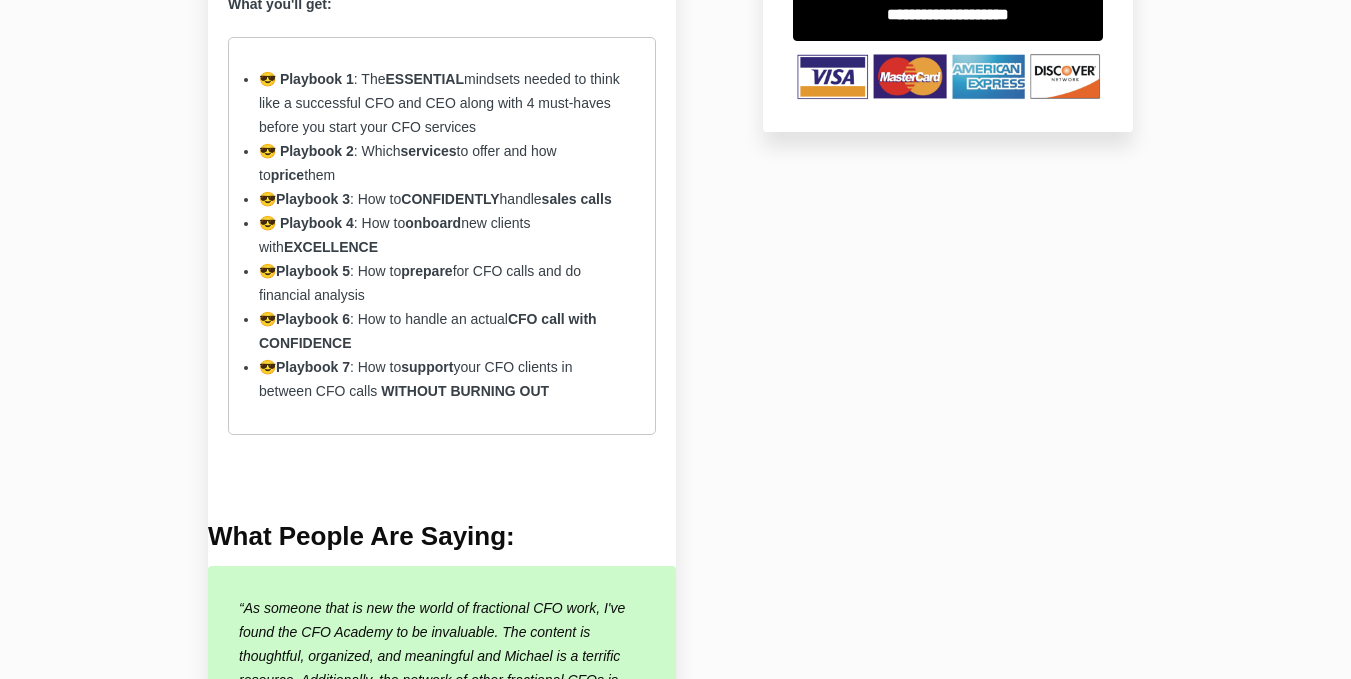 click on "😎  Playbook 5 : How to  prepare  for CFO calls and do financial analysis" at bounding box center [442, 284] 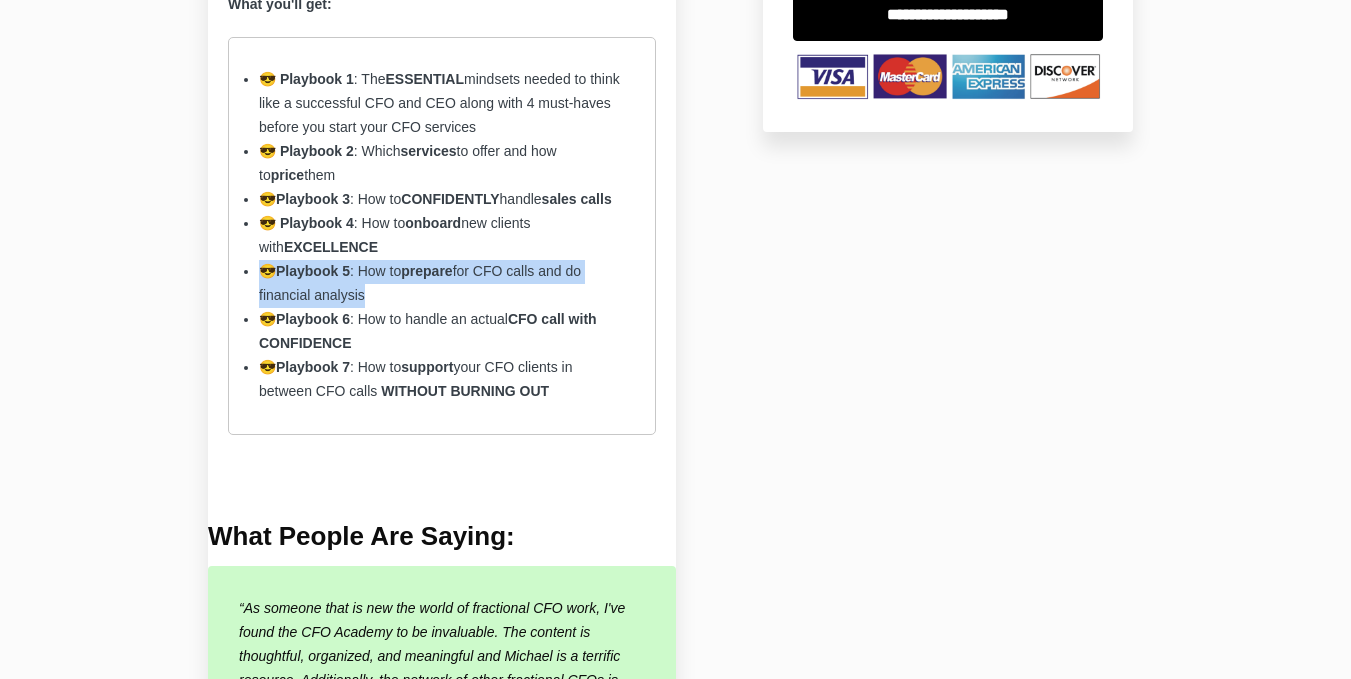 drag, startPoint x: 373, startPoint y: 295, endPoint x: 322, endPoint y: 281, distance: 52.886673 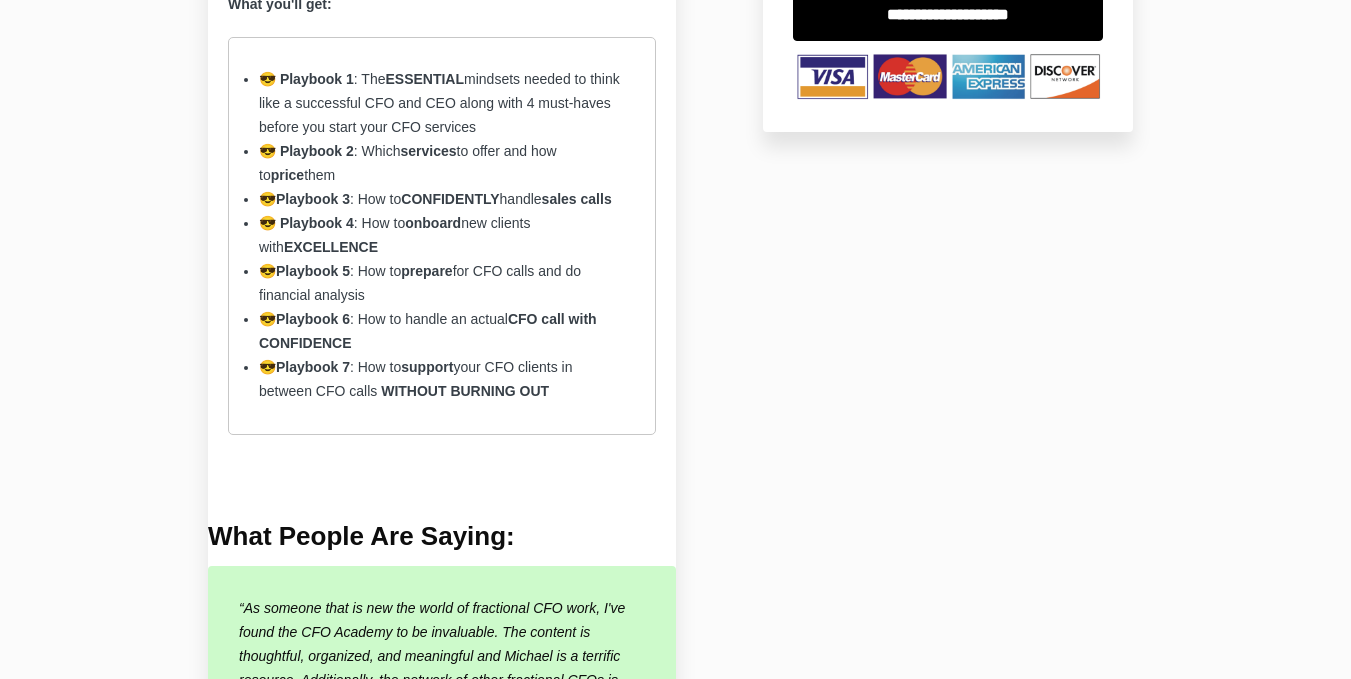 click on "😎  Playbook 7 : How to  support  your CFO clients in between CFO calls" at bounding box center (408, 163) 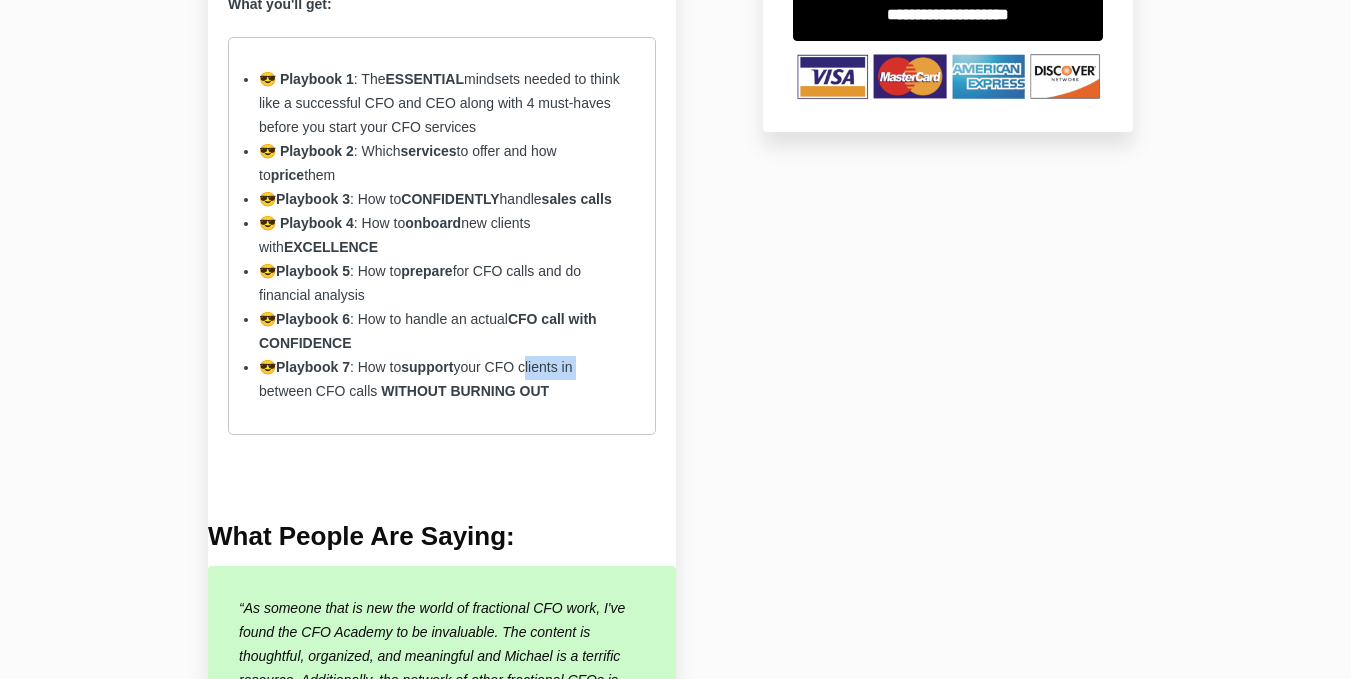 drag, startPoint x: 563, startPoint y: 368, endPoint x: 585, endPoint y: 370, distance: 22.090721 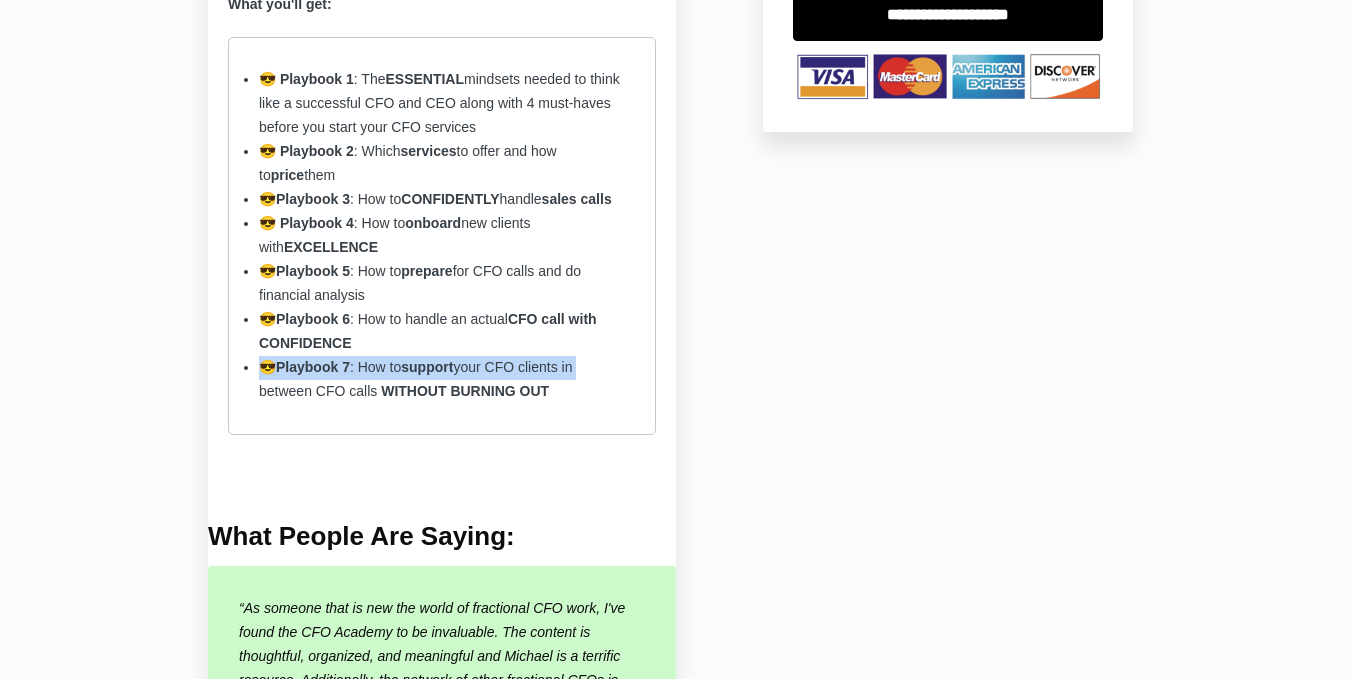 drag, startPoint x: 585, startPoint y: 370, endPoint x: 365, endPoint y: 353, distance: 220.65584 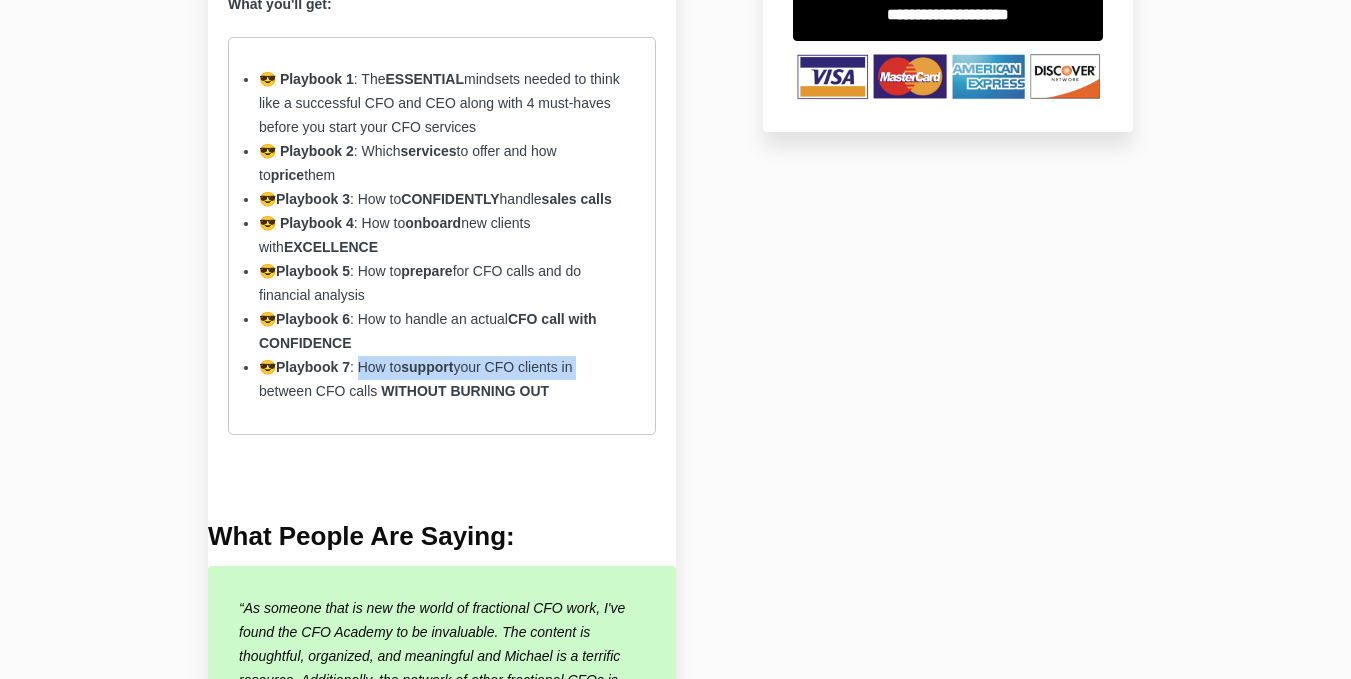 drag, startPoint x: 369, startPoint y: 365, endPoint x: 584, endPoint y: 378, distance: 215.39267 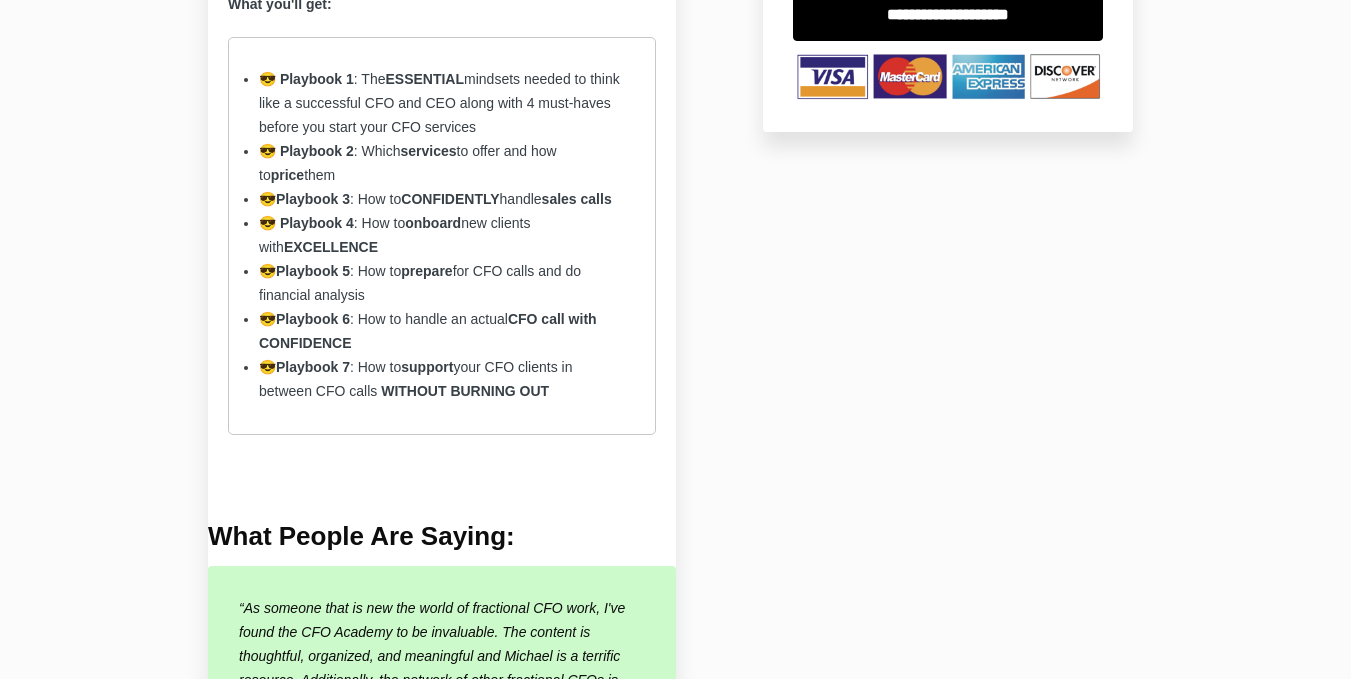 click on "WITHOUT BURNING OUT" at bounding box center (306, 151) 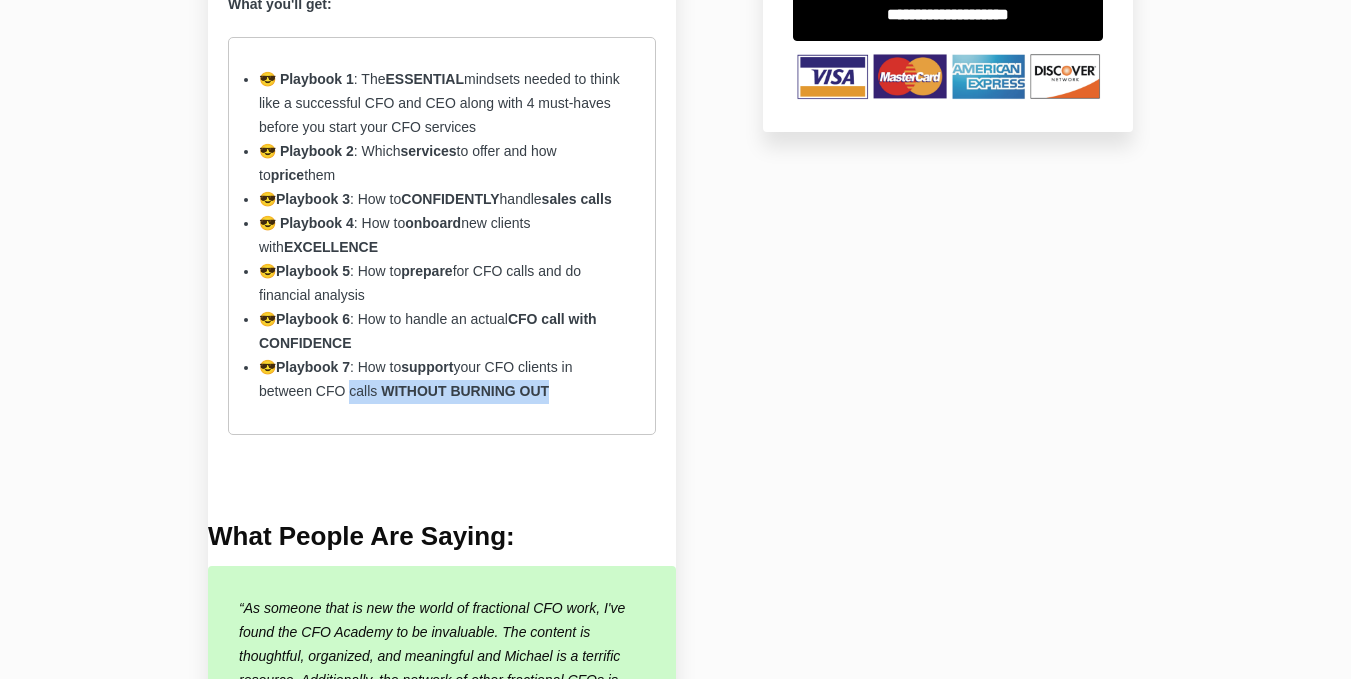drag, startPoint x: 528, startPoint y: 392, endPoint x: 340, endPoint y: 387, distance: 188.06648 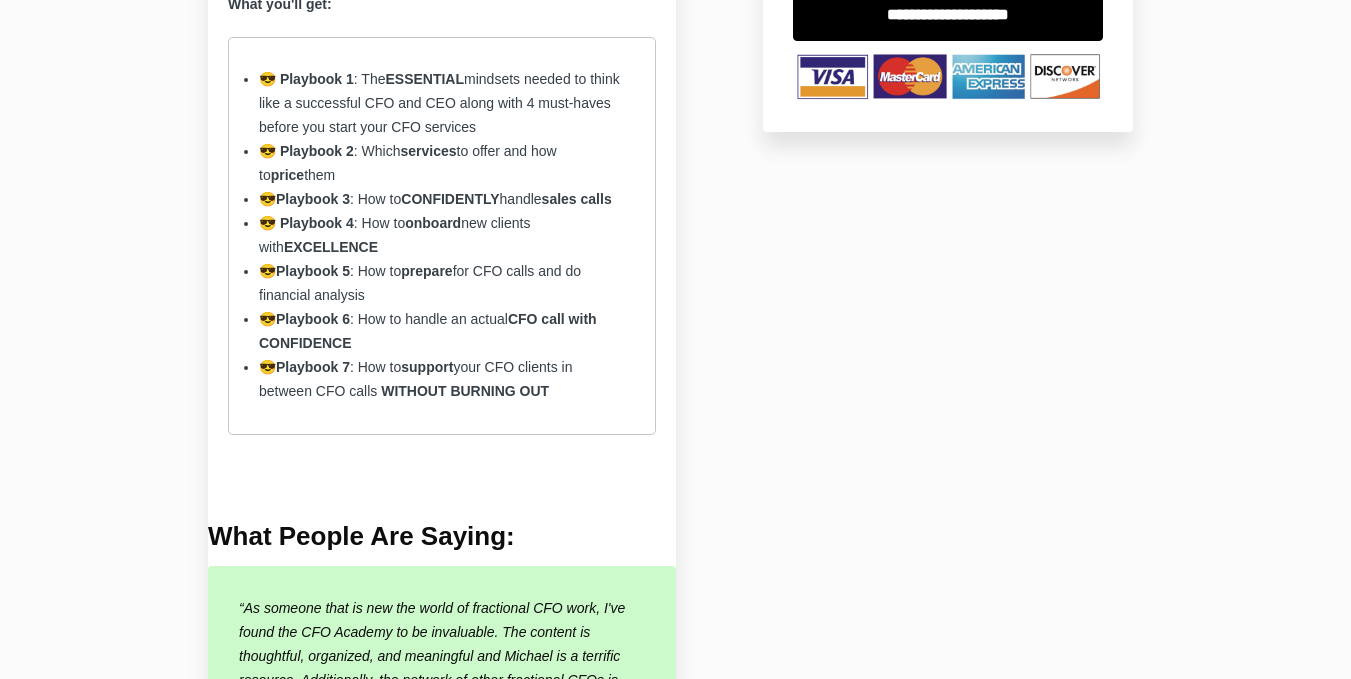 click on "😎 Playbook 4 : How to  onboard  new clients with  EXCELLENCE" at bounding box center (442, 236) 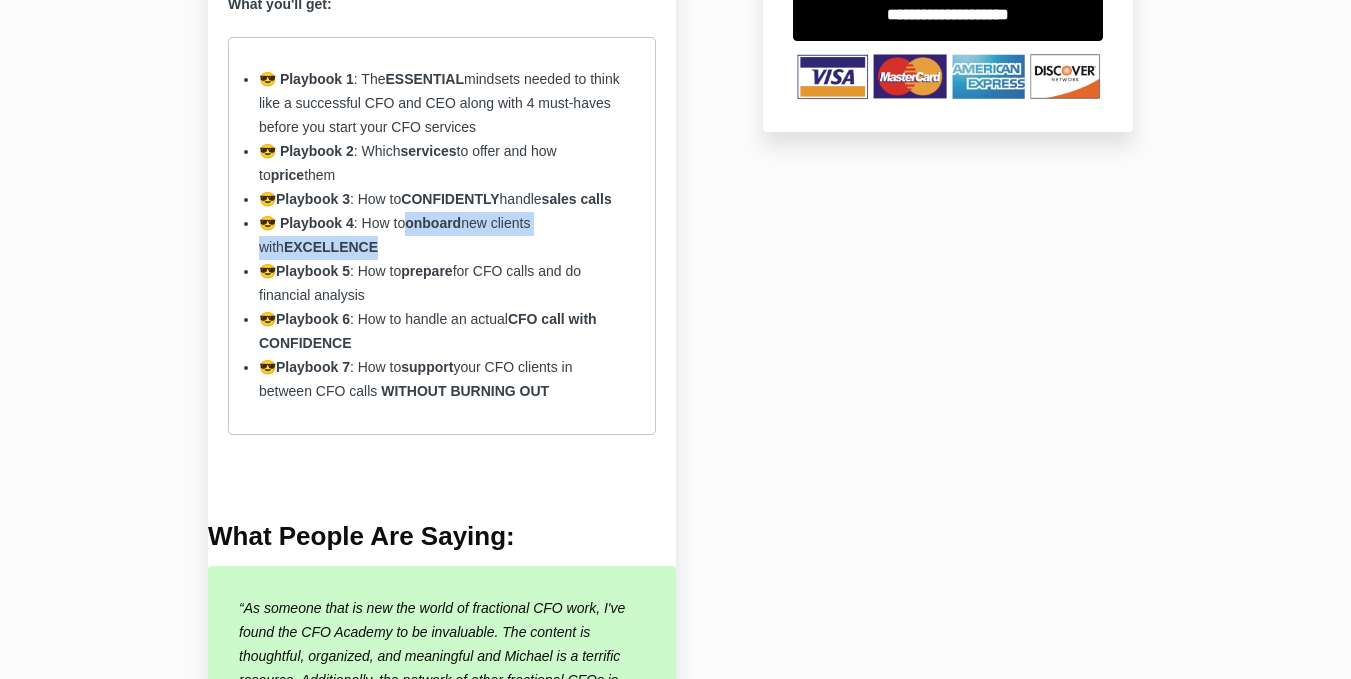 drag, startPoint x: 449, startPoint y: 212, endPoint x: 599, endPoint y: 242, distance: 152.97058 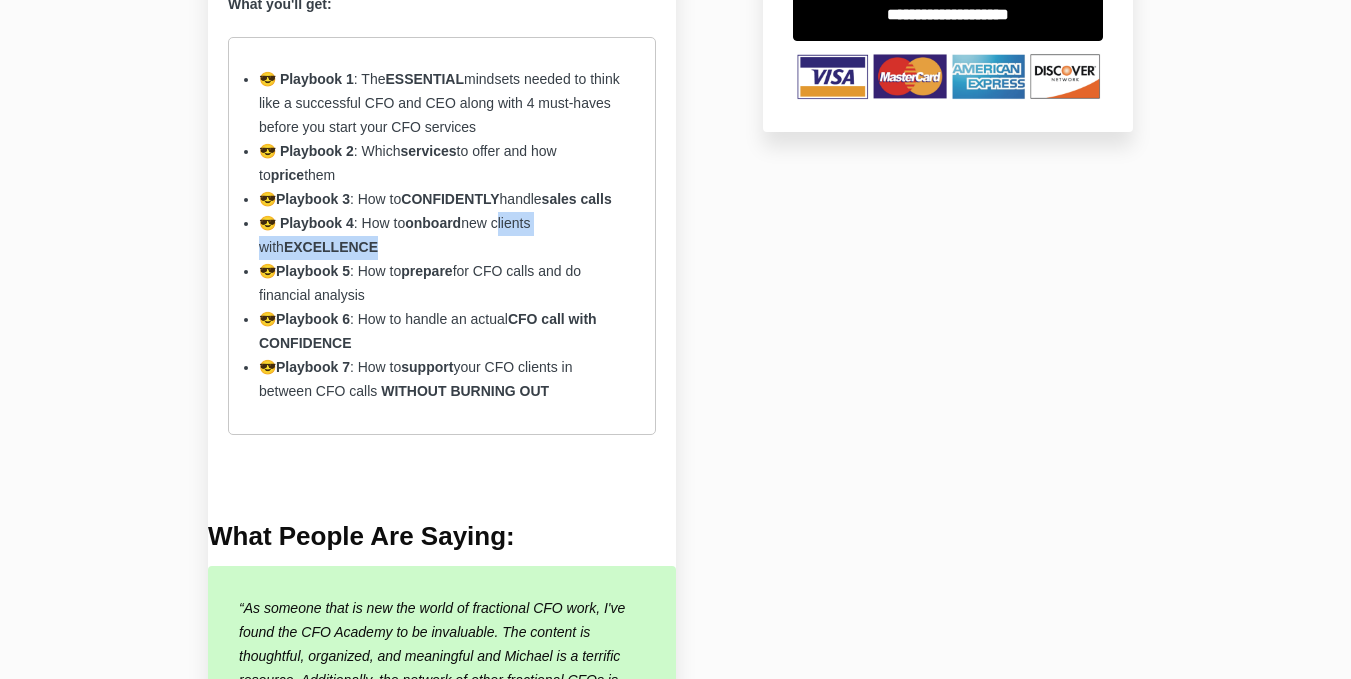drag, startPoint x: 599, startPoint y: 242, endPoint x: 511, endPoint y: 229, distance: 88.95505 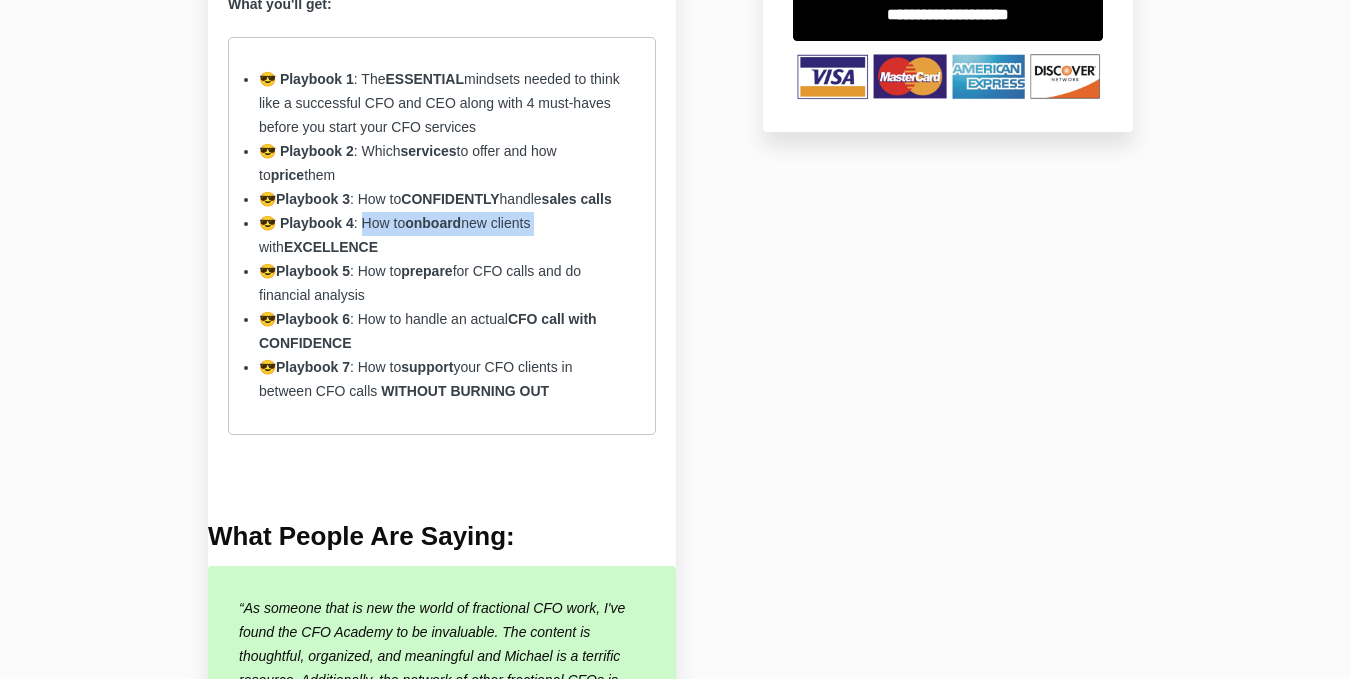 drag, startPoint x: 511, startPoint y: 229, endPoint x: 372, endPoint y: 224, distance: 139.0899 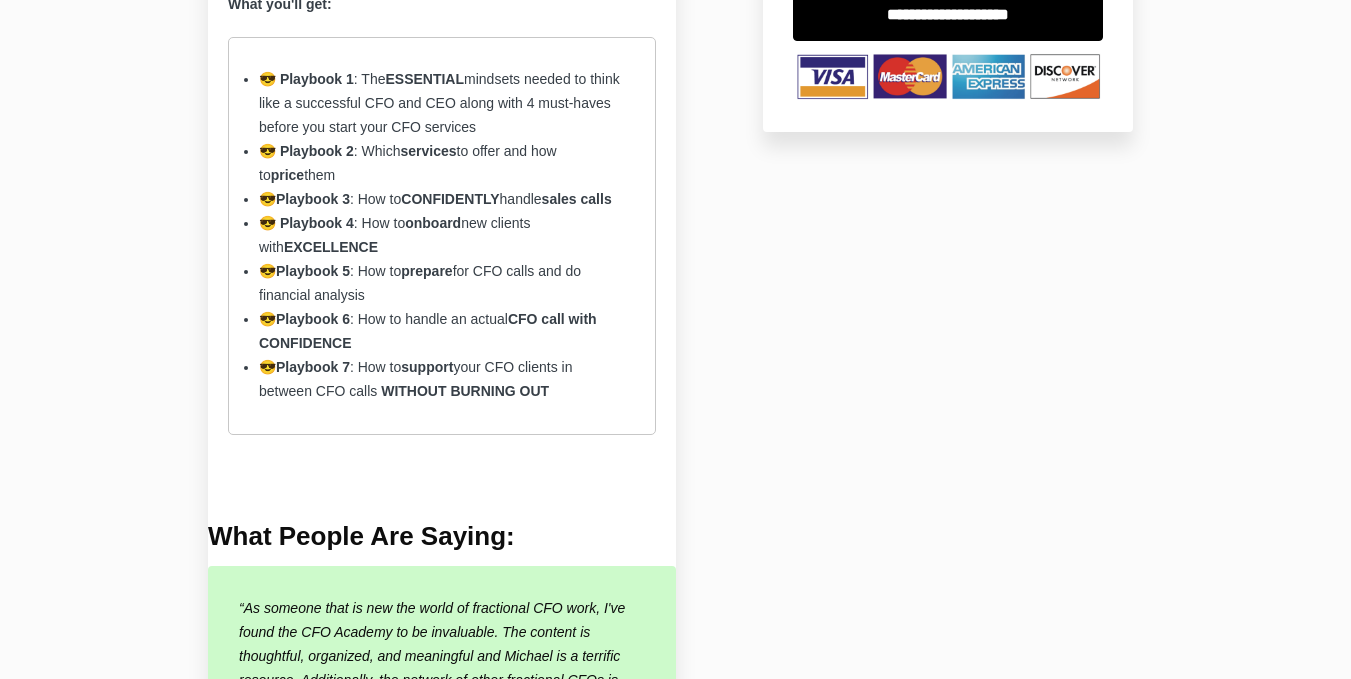 click on "😎 Playbook 4 : How to  onboard  new clients with  EXCELLENCE" at bounding box center (442, 236) 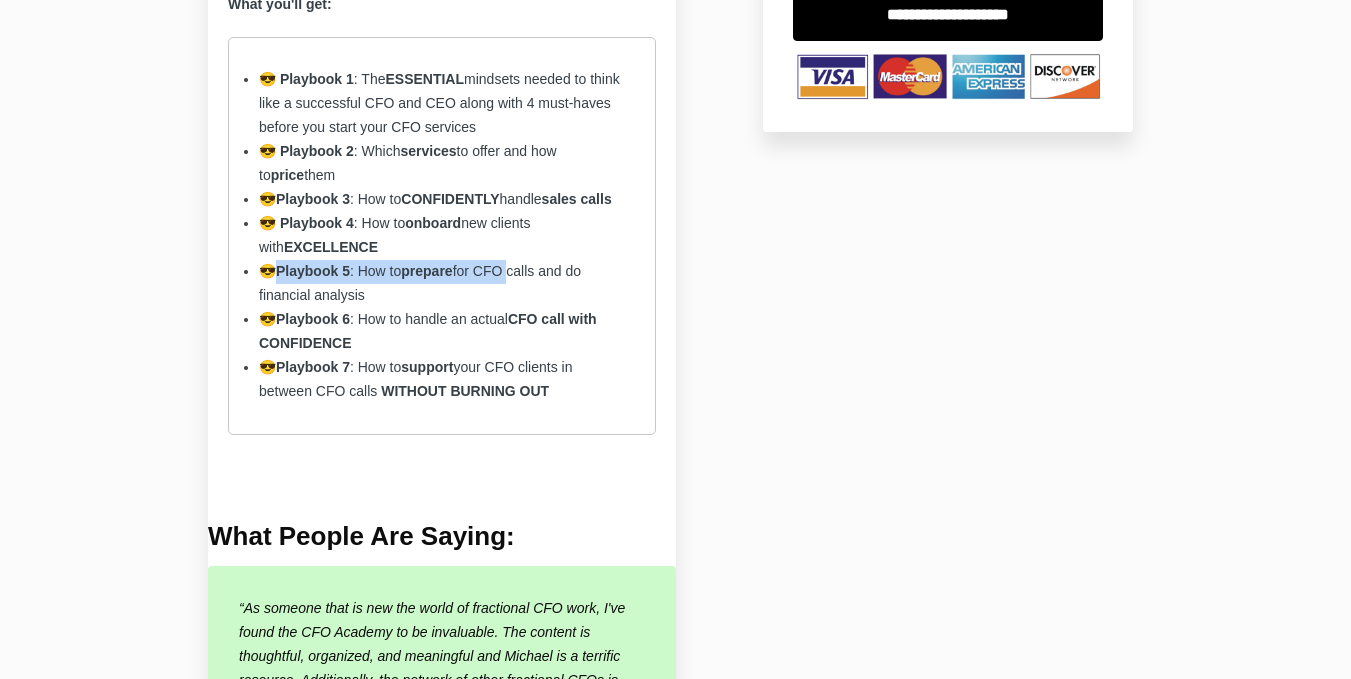 drag, startPoint x: 334, startPoint y: 266, endPoint x: 490, endPoint y: 278, distance: 156.46086 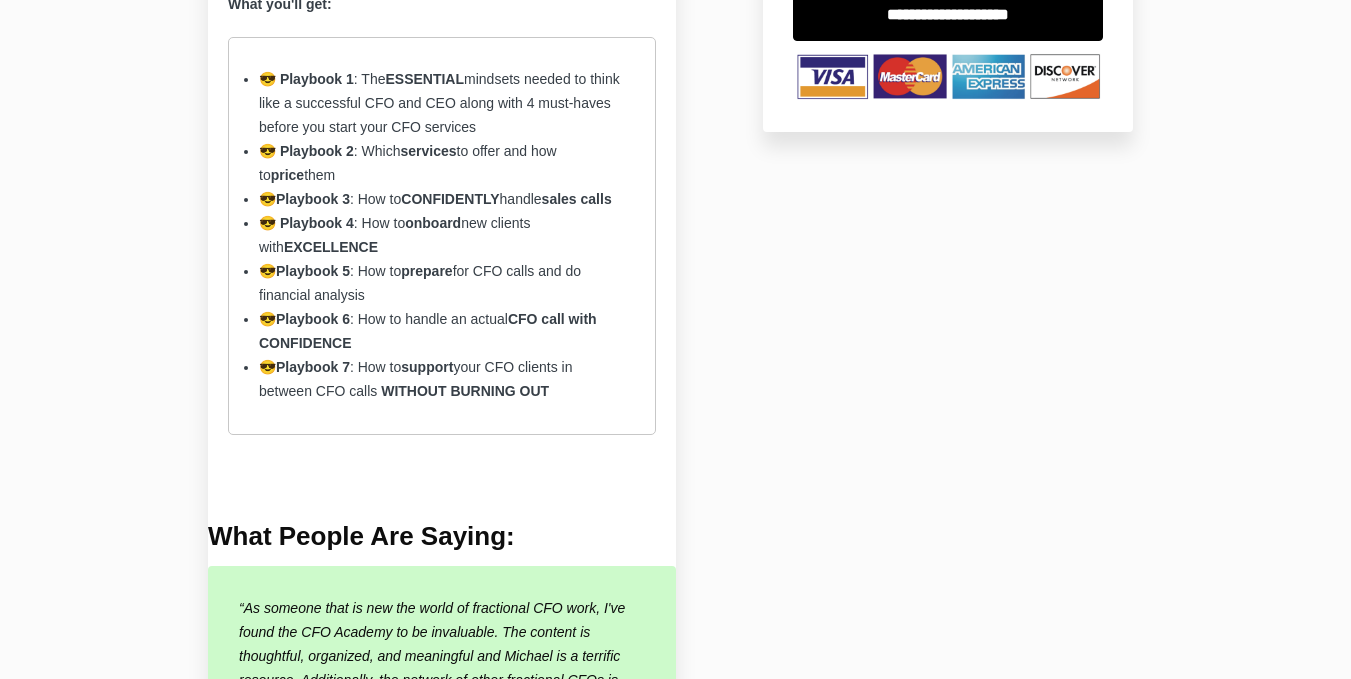 click on "😎  Playbook 5 : How to  prepare  for CFO calls and do financial analysis" at bounding box center (442, 284) 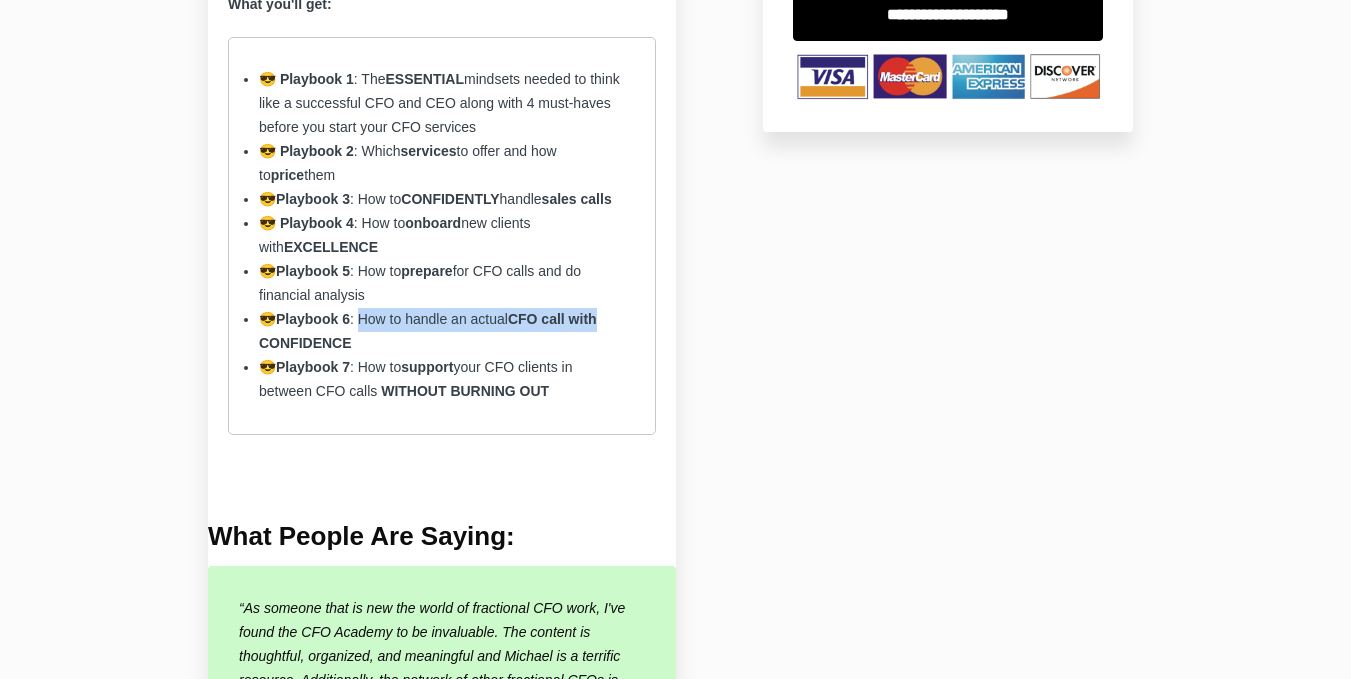 drag, startPoint x: 587, startPoint y: 327, endPoint x: 363, endPoint y: 331, distance: 224.0357 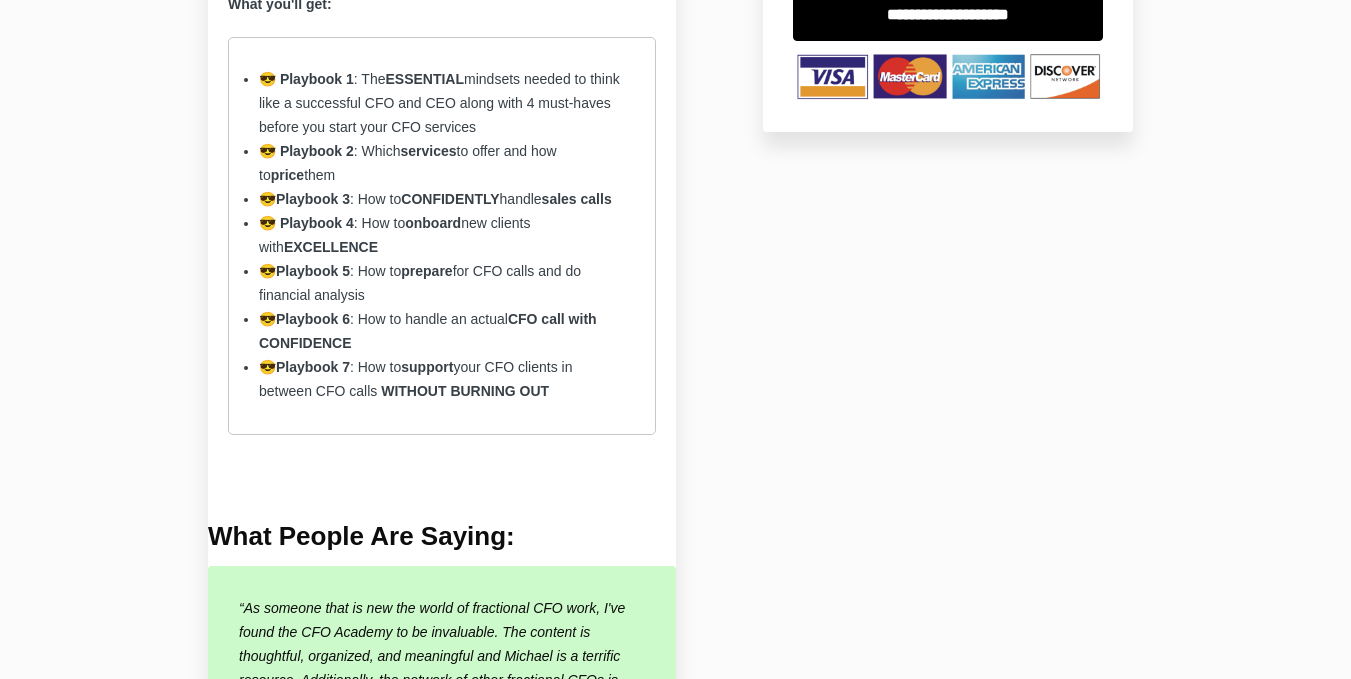 click on "😎  Playbook 6 : How to handle an actual  CFO call with CONFIDENCE" at bounding box center [442, 332] 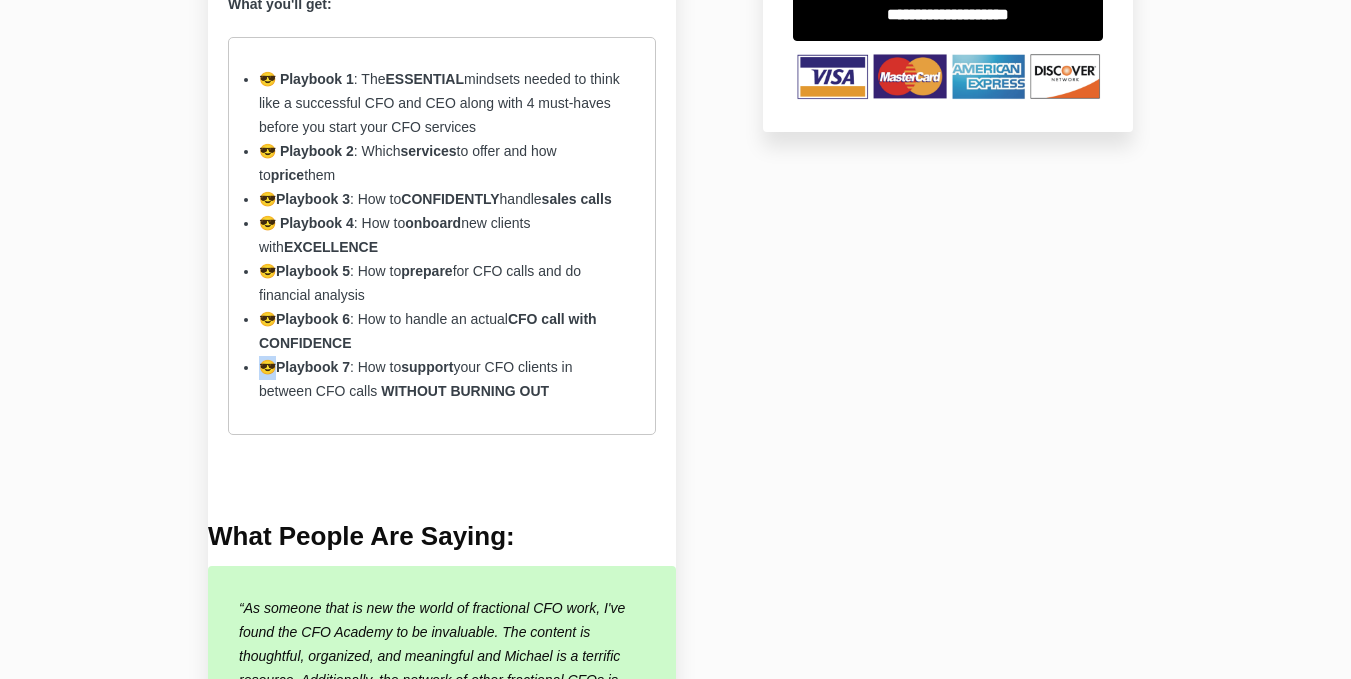 drag, startPoint x: 347, startPoint y: 353, endPoint x: 263, endPoint y: 355, distance: 84.0238 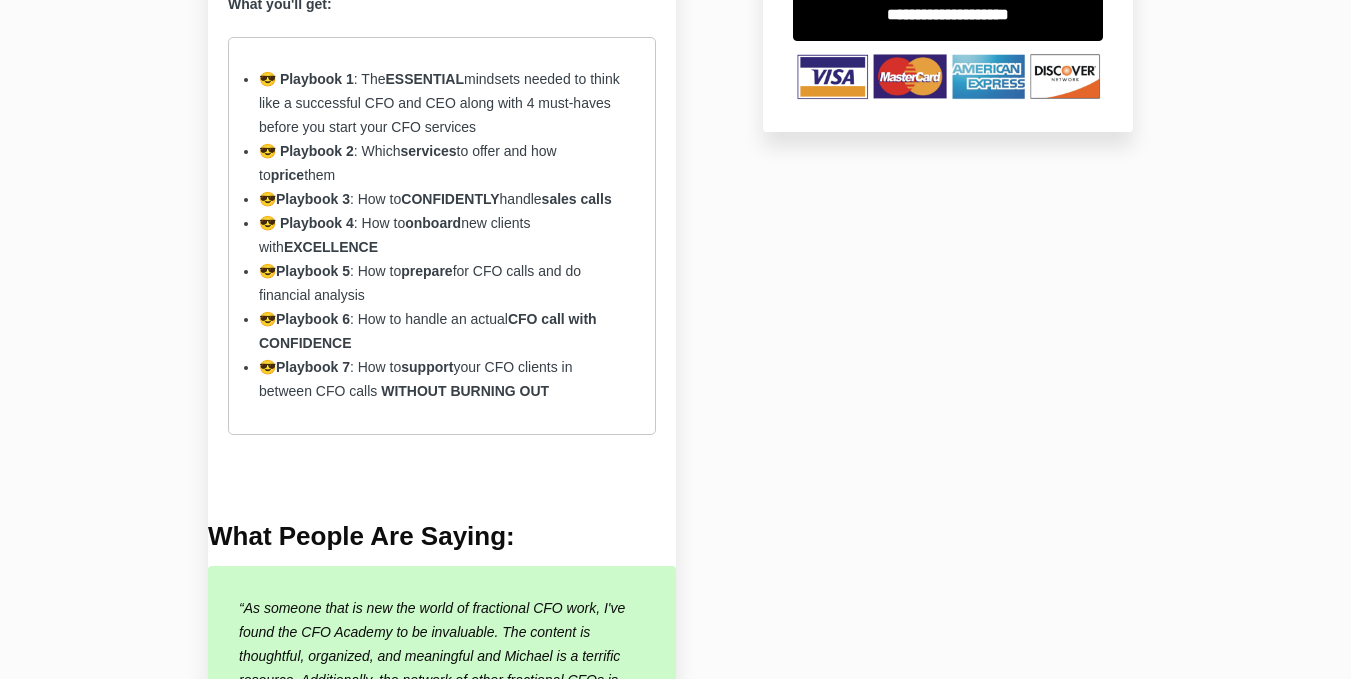 click on "CFO call with CONFIDENCE" at bounding box center (429, 151) 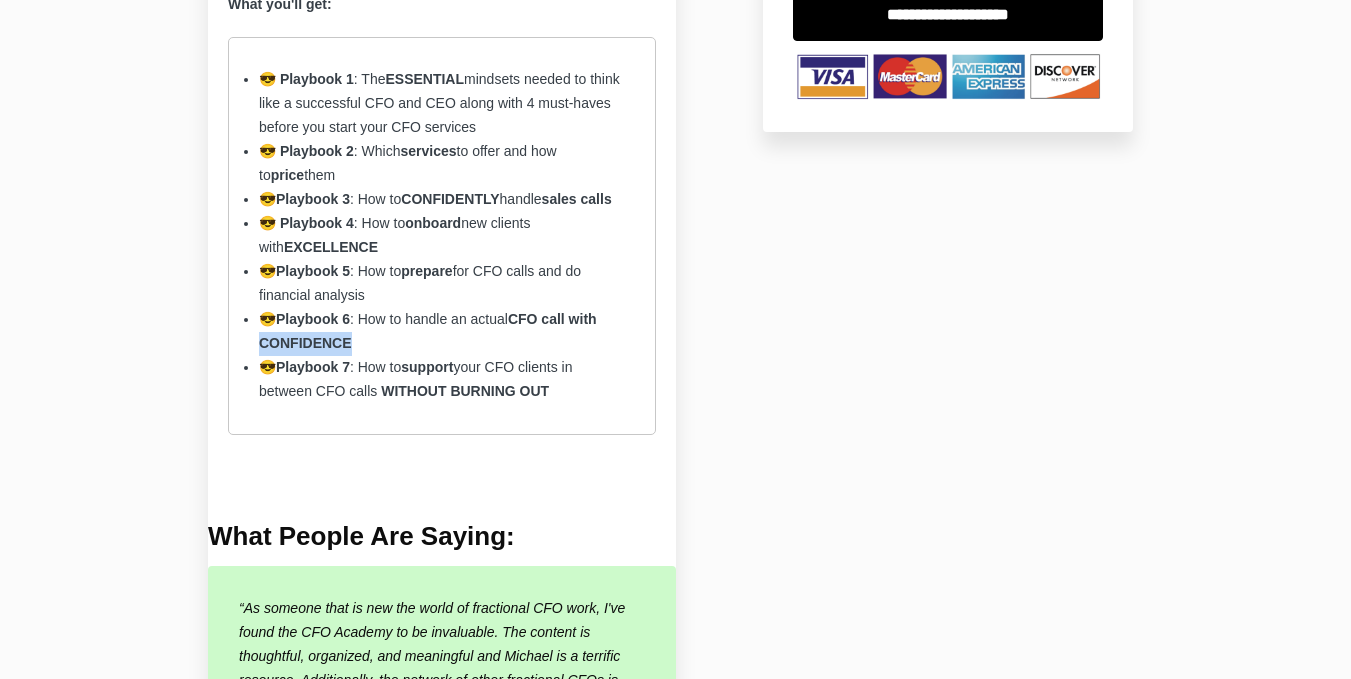 drag, startPoint x: 291, startPoint y: 345, endPoint x: 321, endPoint y: 343, distance: 30.066593 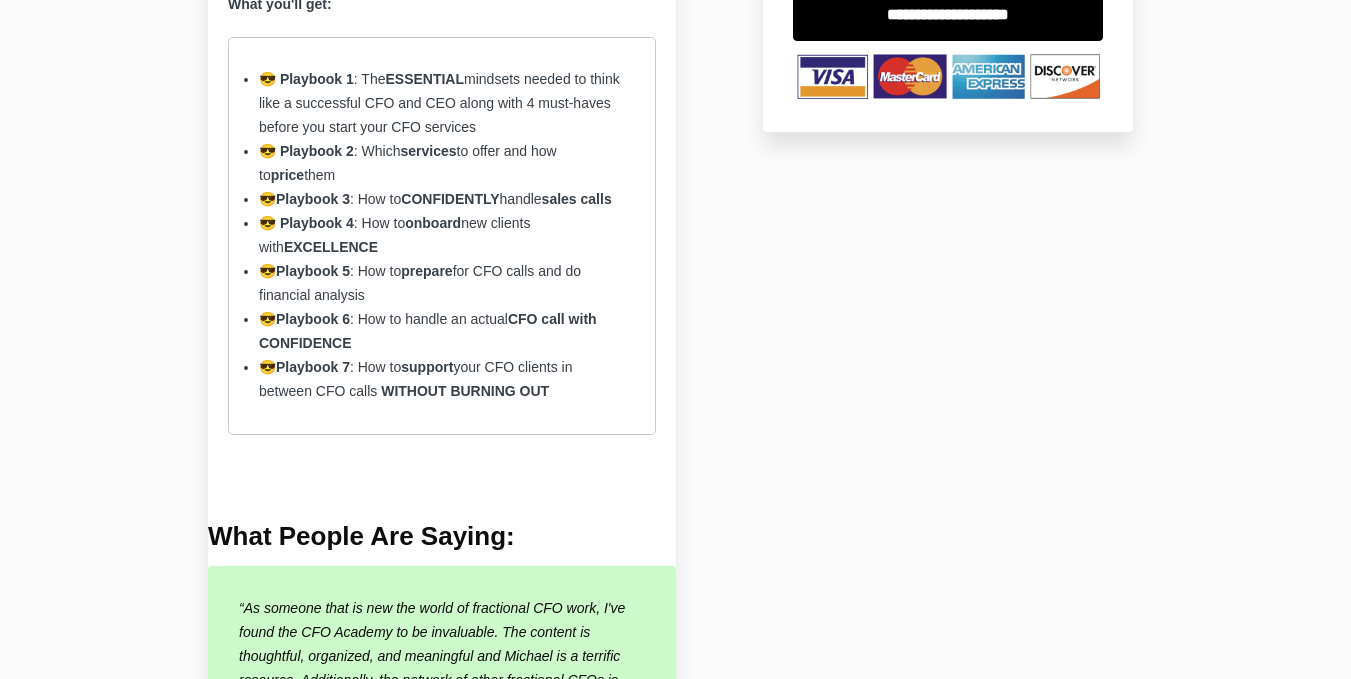 click on "😎  Playbook 5 : How to  prepare  for CFO calls and do financial analysis" at bounding box center (442, 284) 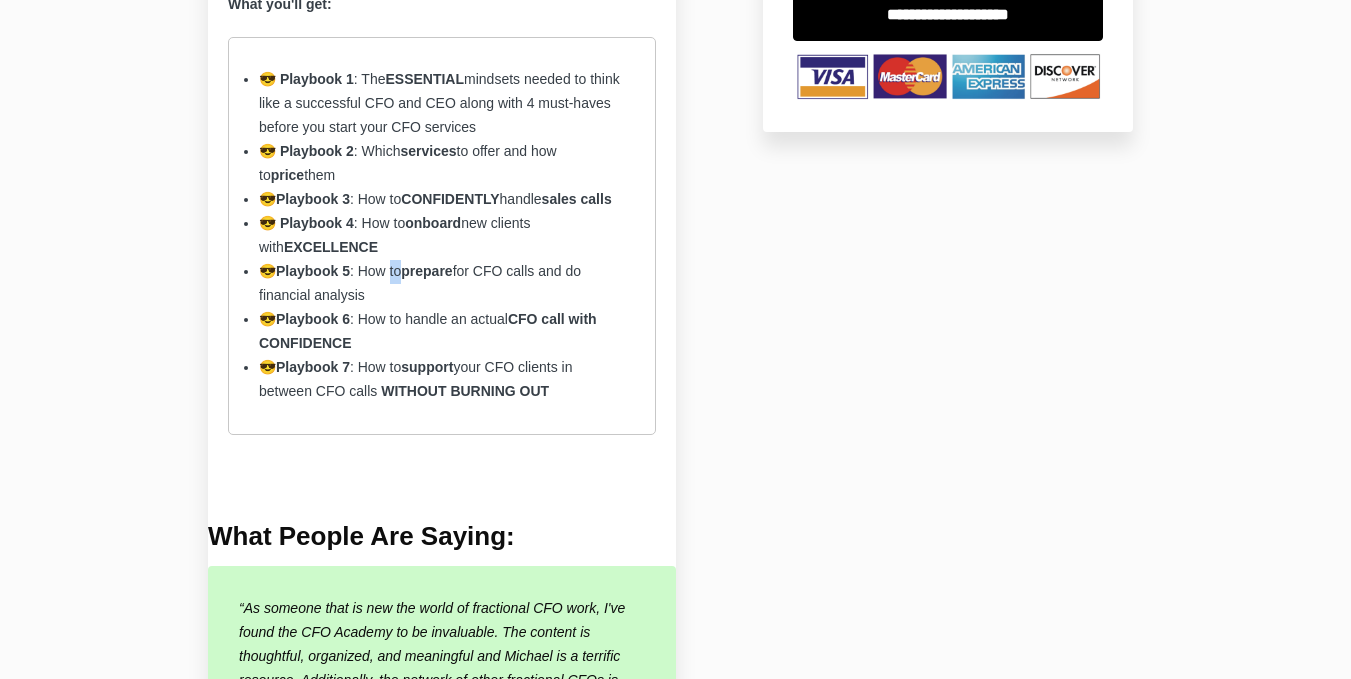click on "😎  Playbook 5 : How to  prepare  for CFO calls and do financial analysis" at bounding box center [442, 284] 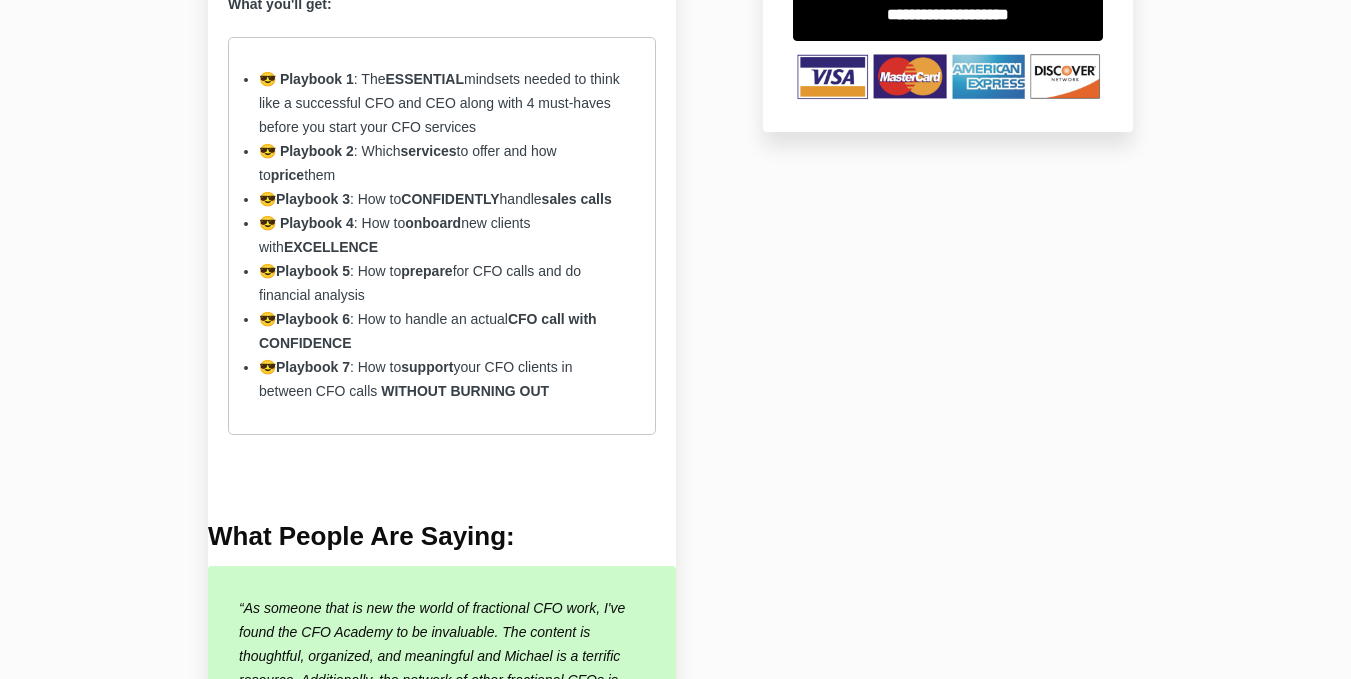 click on "😎 Playbook 1 : The  ESSENTIAL  mindsets needed to think like a successful CFO and CEO along with 4 must-haves before you start your CFO services" at bounding box center (442, 104) 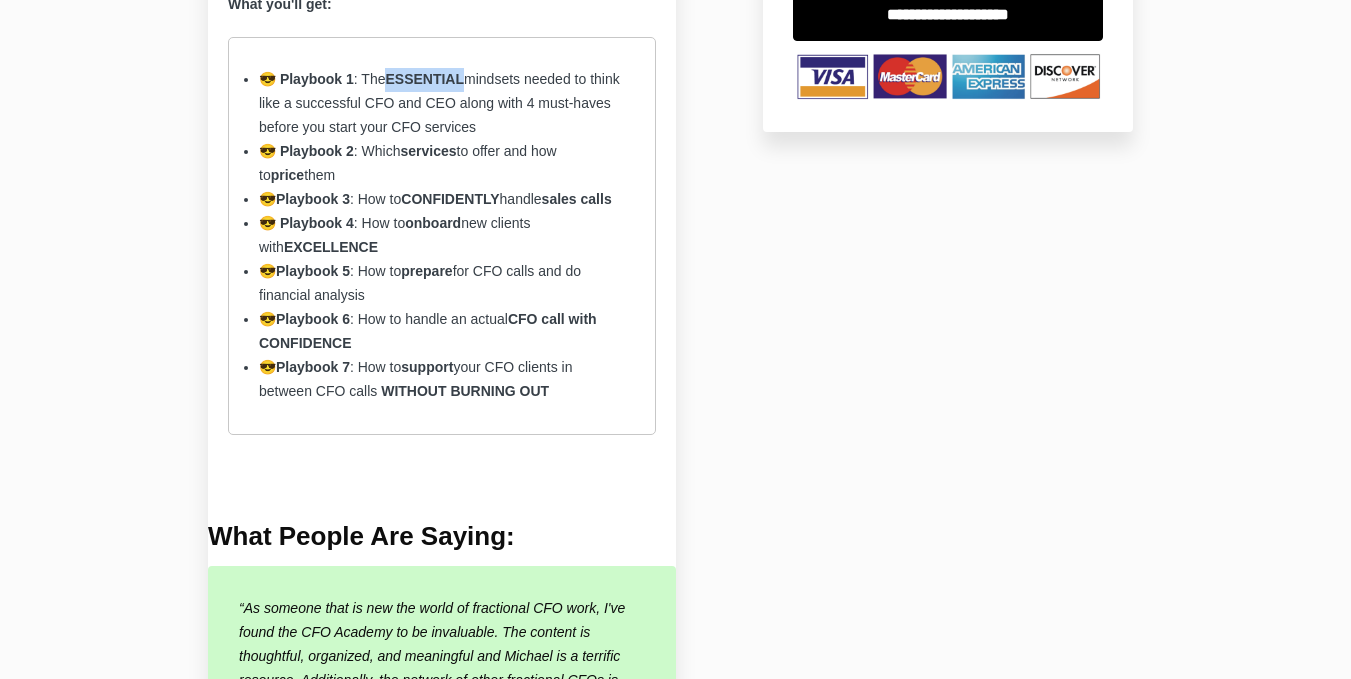 click on "ESSENTIAL" at bounding box center (424, 79) 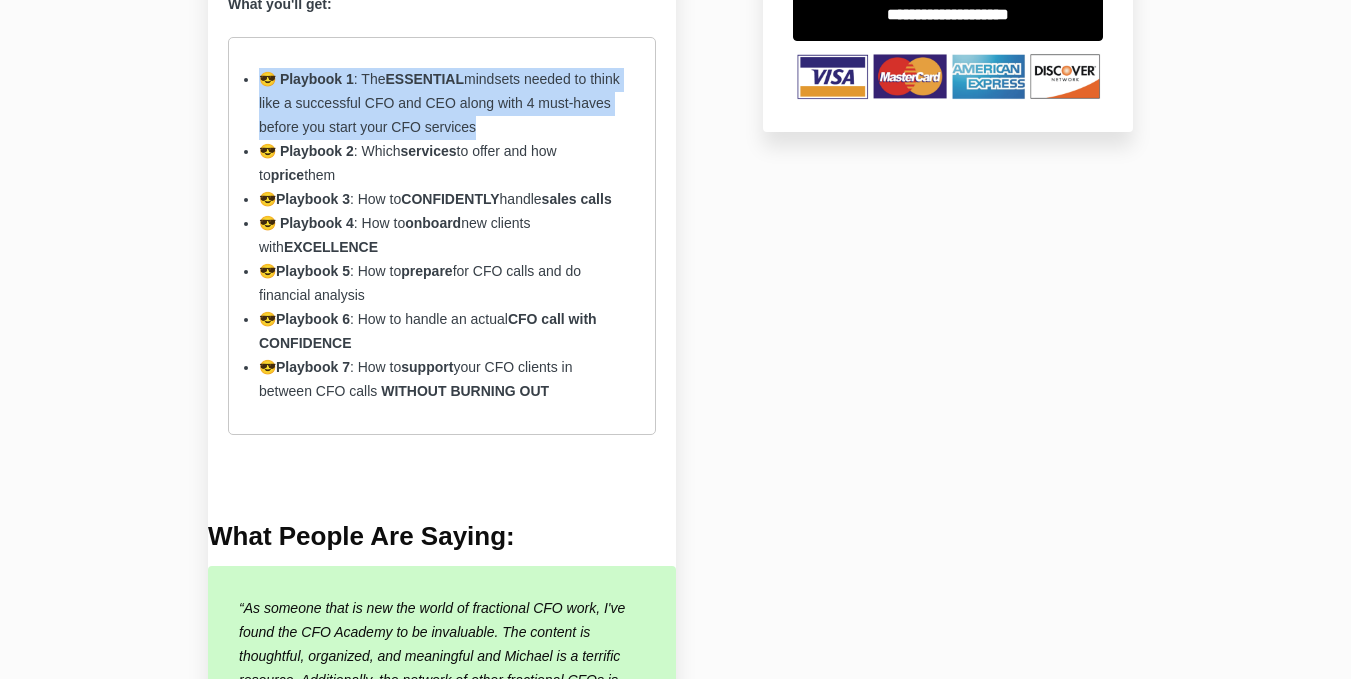 drag, startPoint x: 414, startPoint y: 84, endPoint x: 359, endPoint y: 89, distance: 55.226807 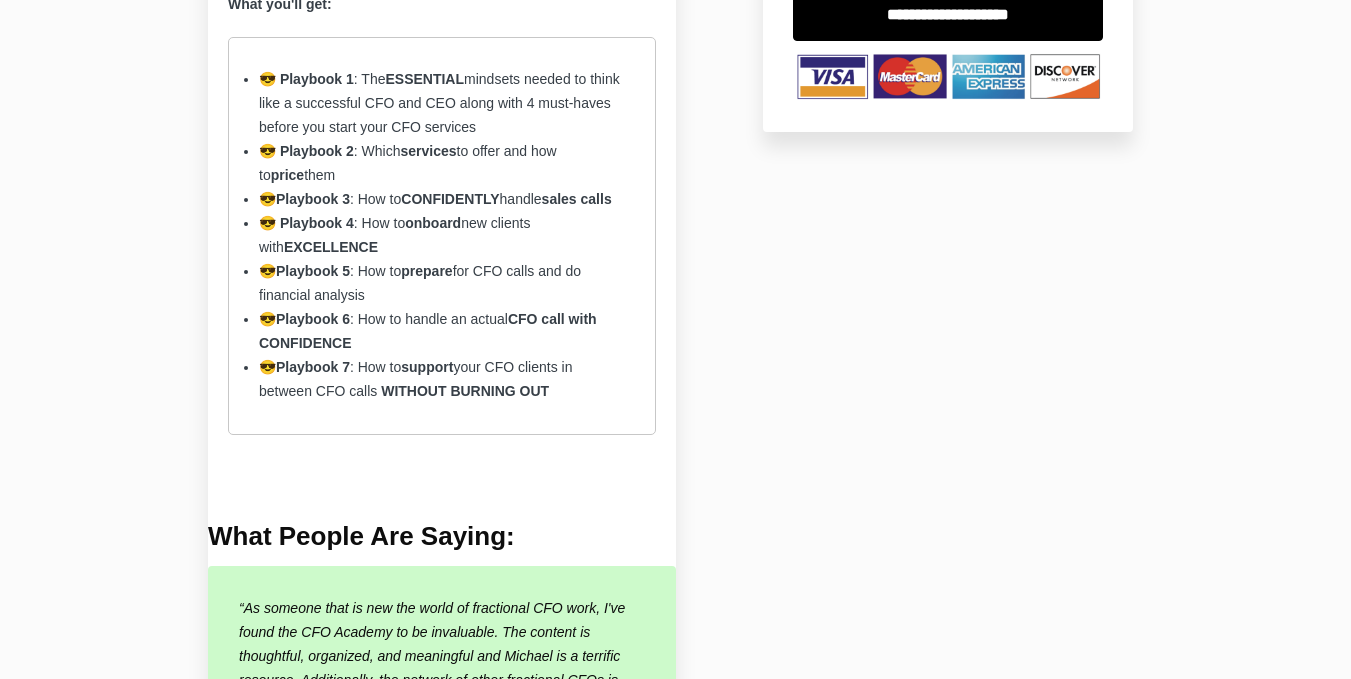 click on "The CFO Academy
The 7 playbooks you need to start or scale CFO services in you firm!
In just 7 weeks, you'll have what you need to start building a scalable Fractional CFO firm.
This literally takes YEARS off the learning curve!
You're going to learn exactly how we run our CFO services at my firm, KFE Solutions, including everything from sales to support.
Need a quick recap?   What you'll get:
😎 Playbook 1 : The  ESSENTIAL  mindsets needed to think like a successful CFO and CEO along with 4 must-haves before you start your CFO services
😎 Playbook 2 : Which  services  to offer and how to  price  them
😎  Playbook 3 : How to  CONFIDENTLY  handle  sales   calls
😎 Playbook 4 : How to  onboard  new clients with  EXCELLENCE
😎  Playbook 5 : How to  prepare  for CFO calls and do financial analysis
😎  Playbook 6 : How to handle an actual  CFO call with CONFIDENCE
😎  Playbook 7 : How to  support" at bounding box center (675, 519) 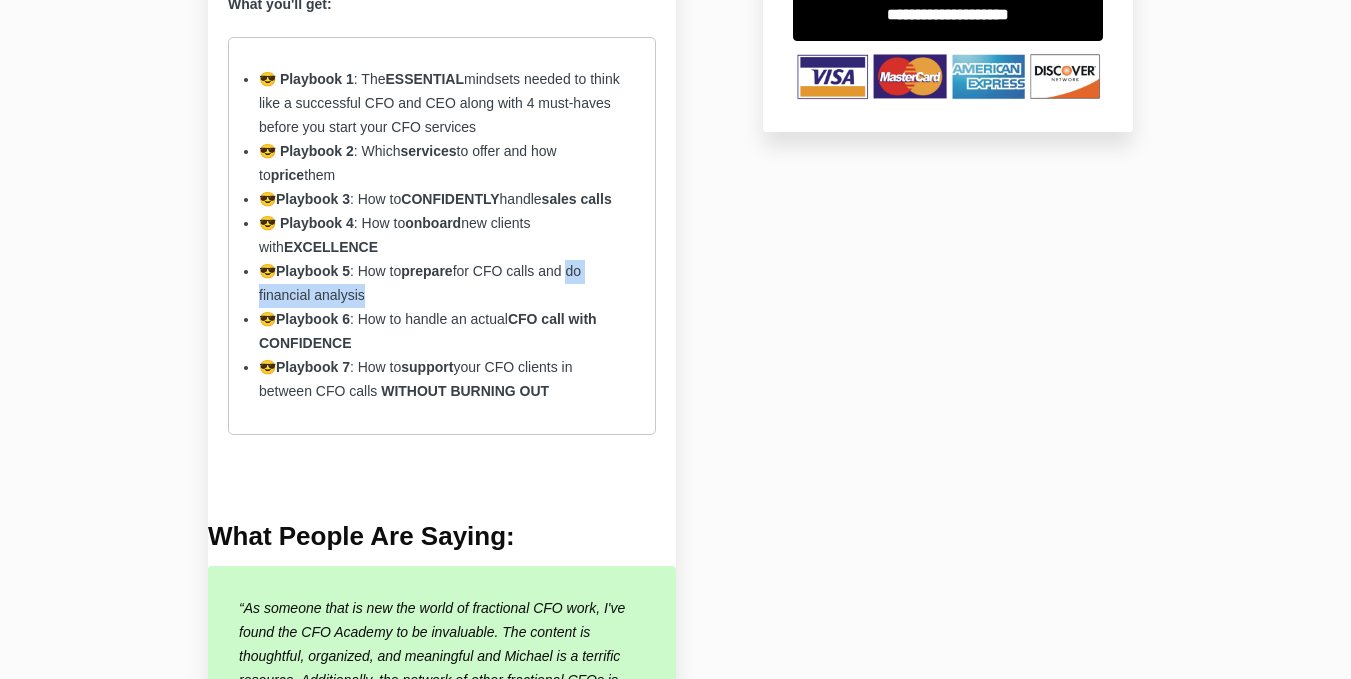 drag, startPoint x: 568, startPoint y: 279, endPoint x: 349, endPoint y: 293, distance: 219.44704 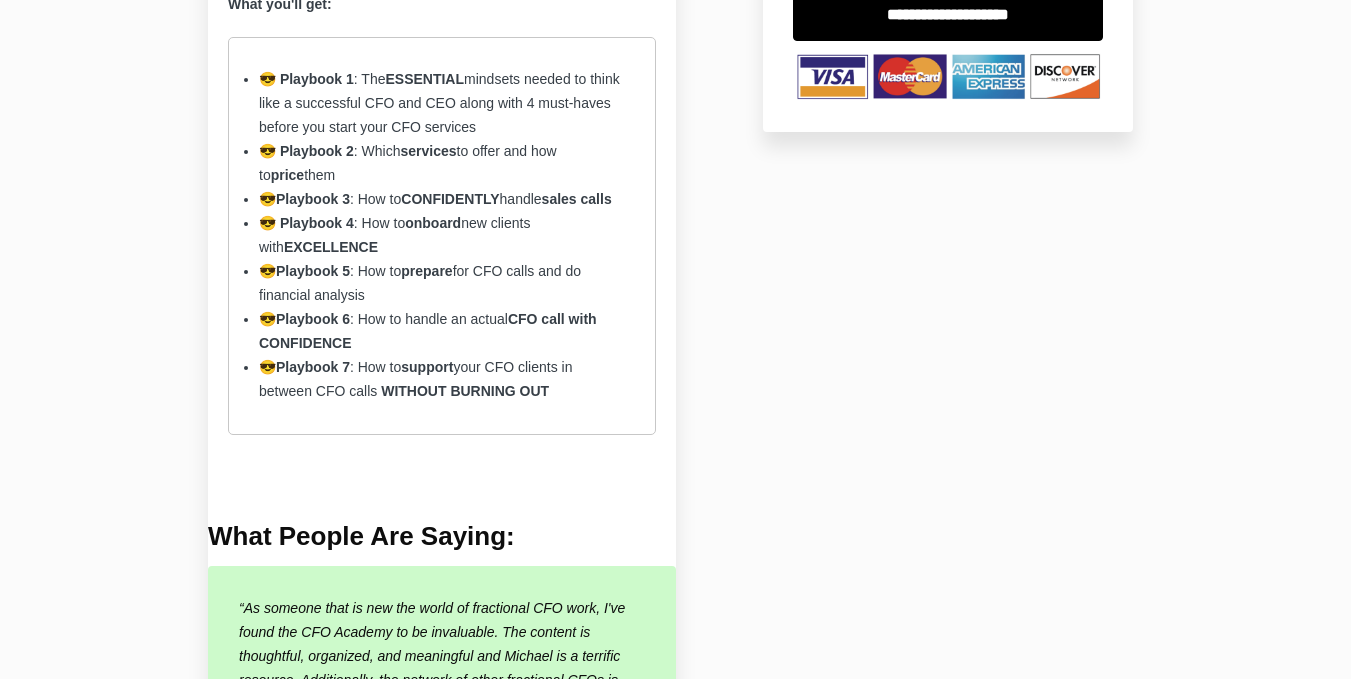 click on "Playbook 5" at bounding box center [306, 151] 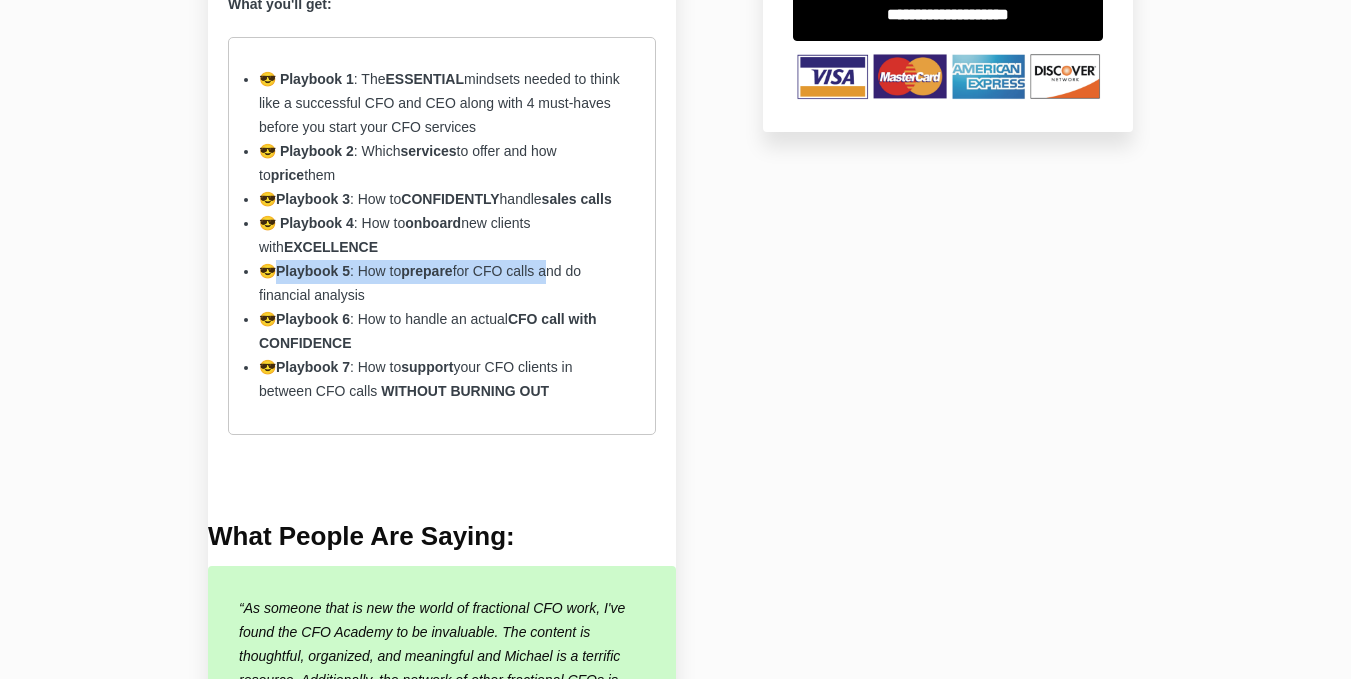 drag, startPoint x: 319, startPoint y: 275, endPoint x: 551, endPoint y: 271, distance: 232.03448 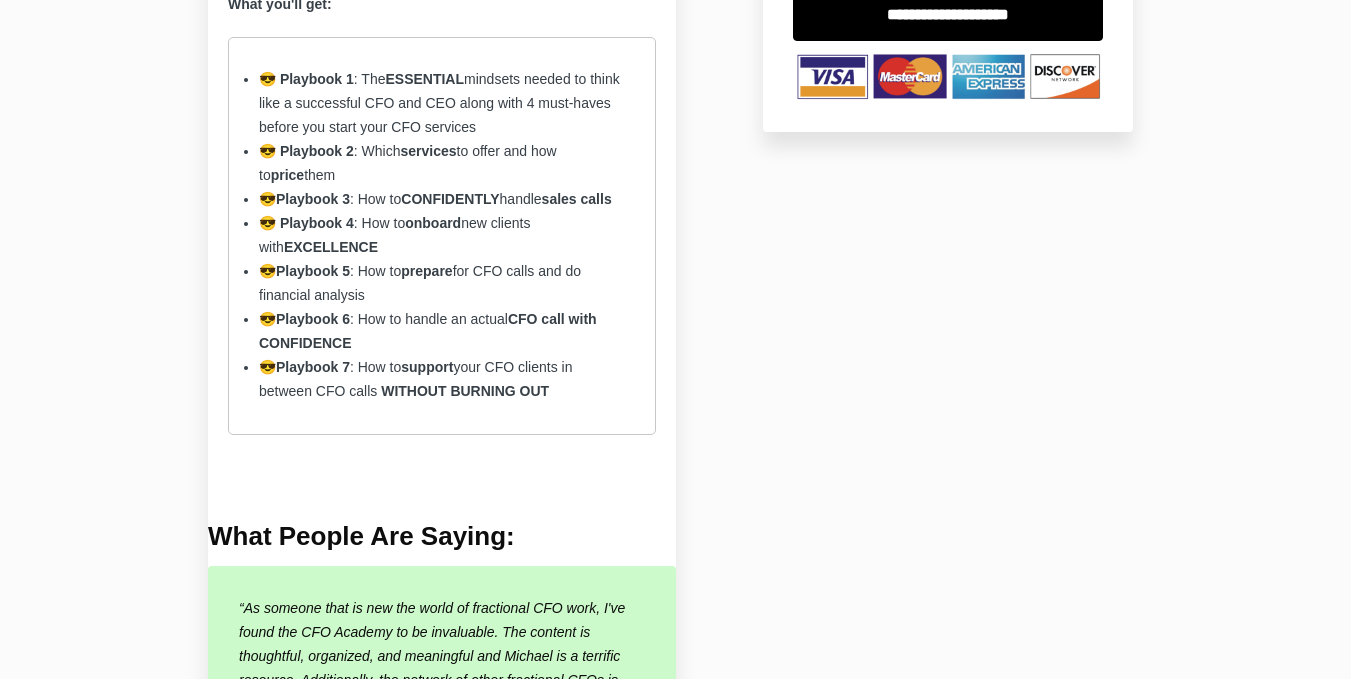 click on "😎 Playbook 1 : The  ESSENTIAL  mindsets needed to think like a successful CFO and CEO along with 4 must-haves before you start your CFO services
😎 Playbook 2 : Which  services  to offer and how to  price  them
😎  Playbook 3 : How to  CONFIDENTLY  handle  sales   calls
😎 Playbook 4 : How to  onboard  new clients with  EXCELLENCE
😎  Playbook 5 : How to  prepare  for CFO calls and do financial analysis
😎  Playbook 6 : How to handle an actual  CFO call with CONFIDENCE
😎  Playbook 7 : How to  support  your CFO clients in between CFO calls   WITHOUT BURNING OUT" at bounding box center (442, 235) 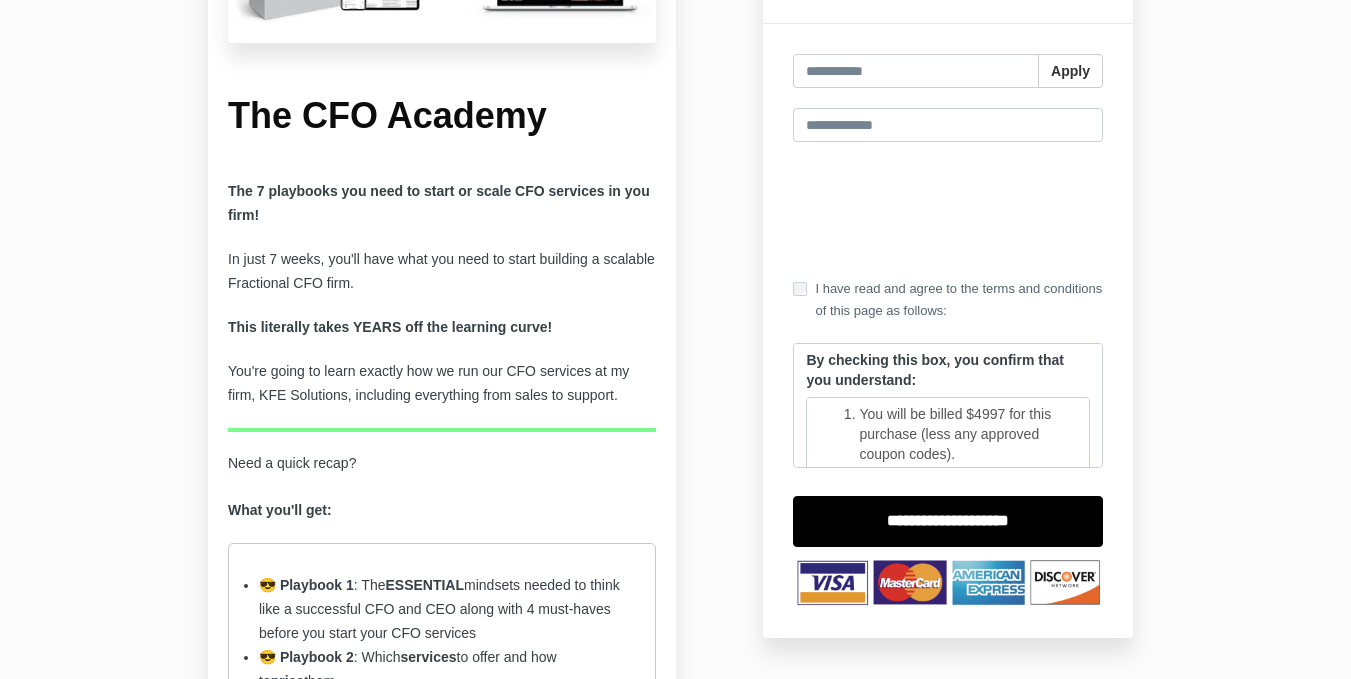 scroll, scrollTop: 227, scrollLeft: 0, axis: vertical 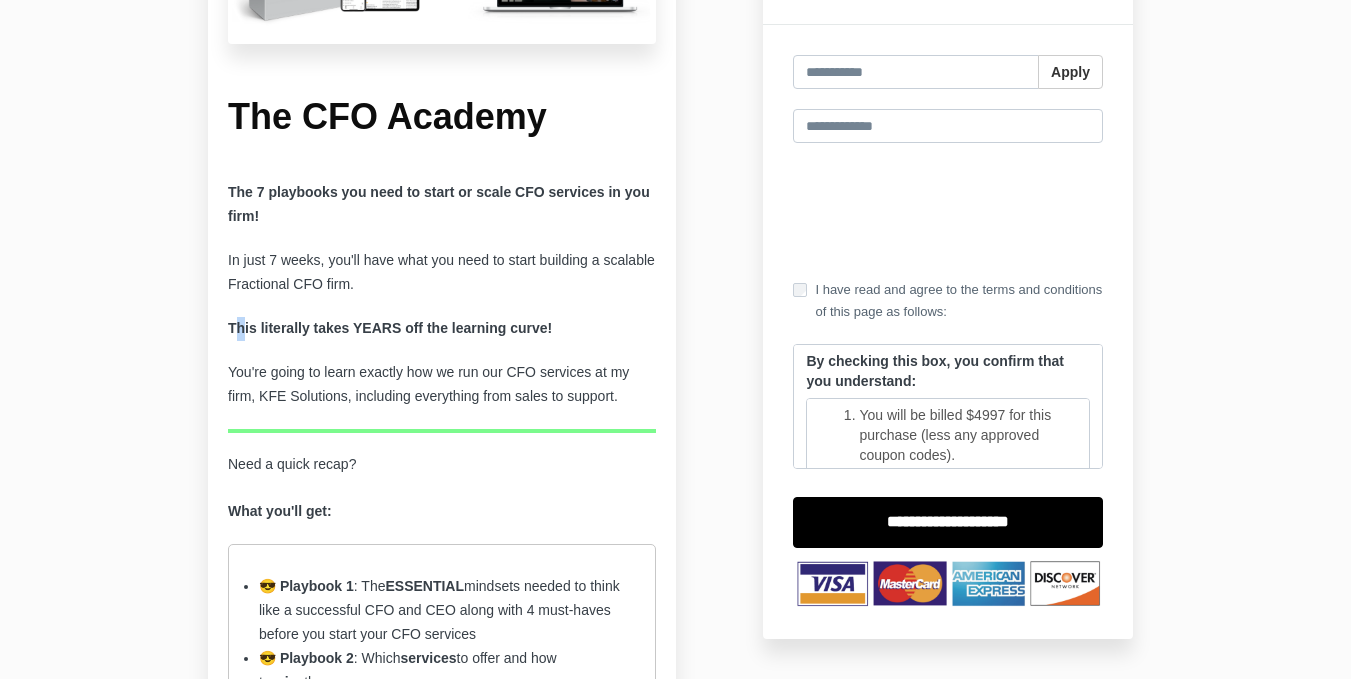 click on "This literally takes YEARS off the learning curve!" at bounding box center (390, 328) 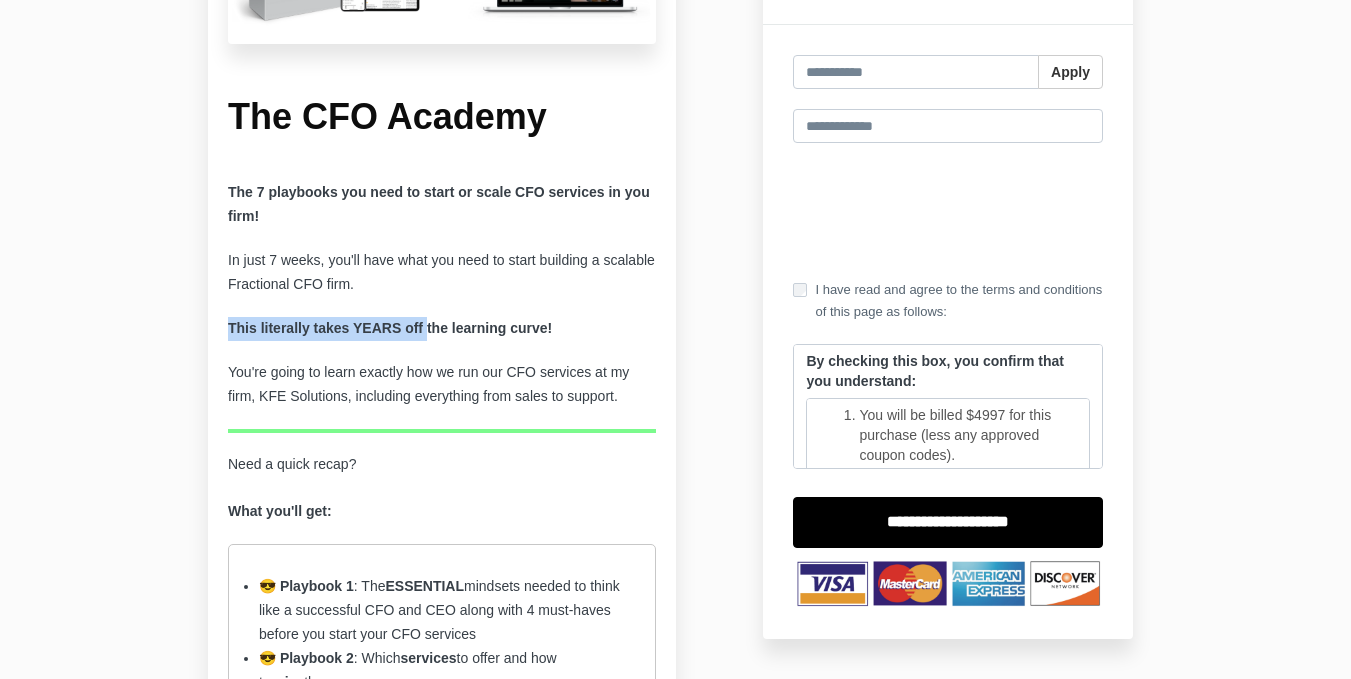 drag, startPoint x: 239, startPoint y: 327, endPoint x: 432, endPoint y: 337, distance: 193.2589 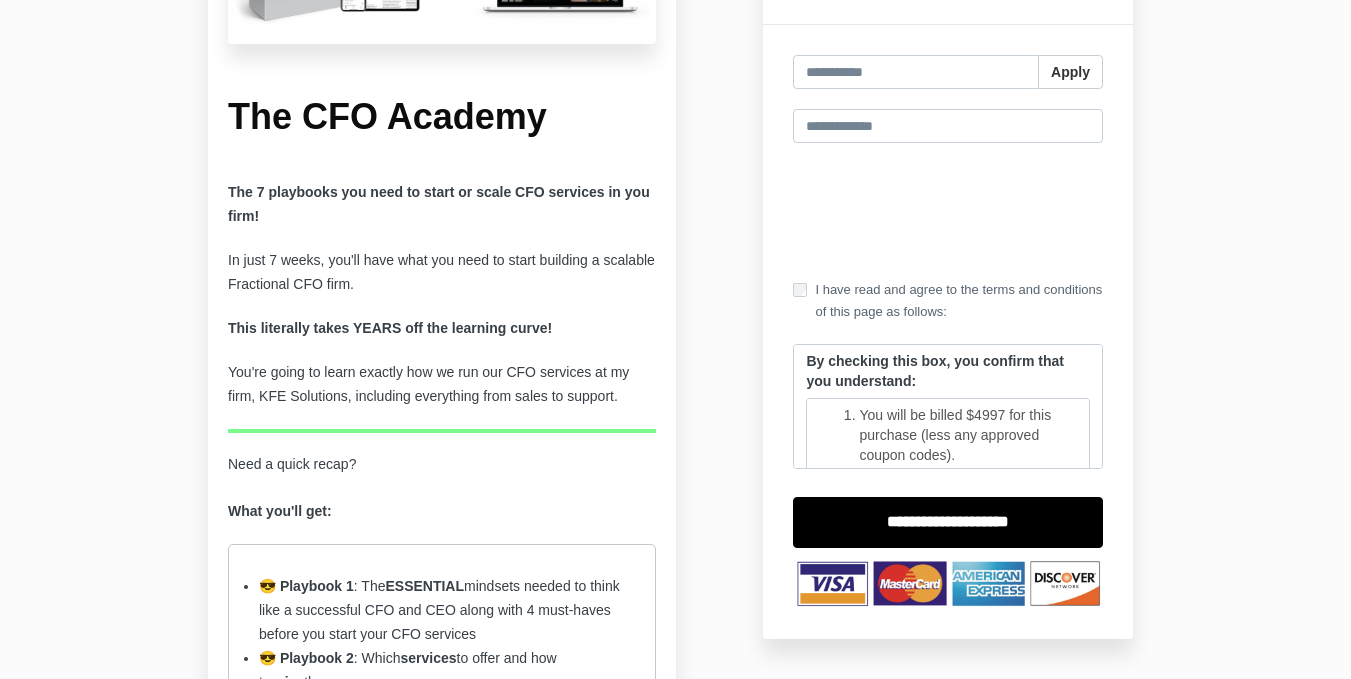 click on "In just 7 weeks, you'll have what you need to start building a scalable Fractional CFO firm." at bounding box center [442, 273] 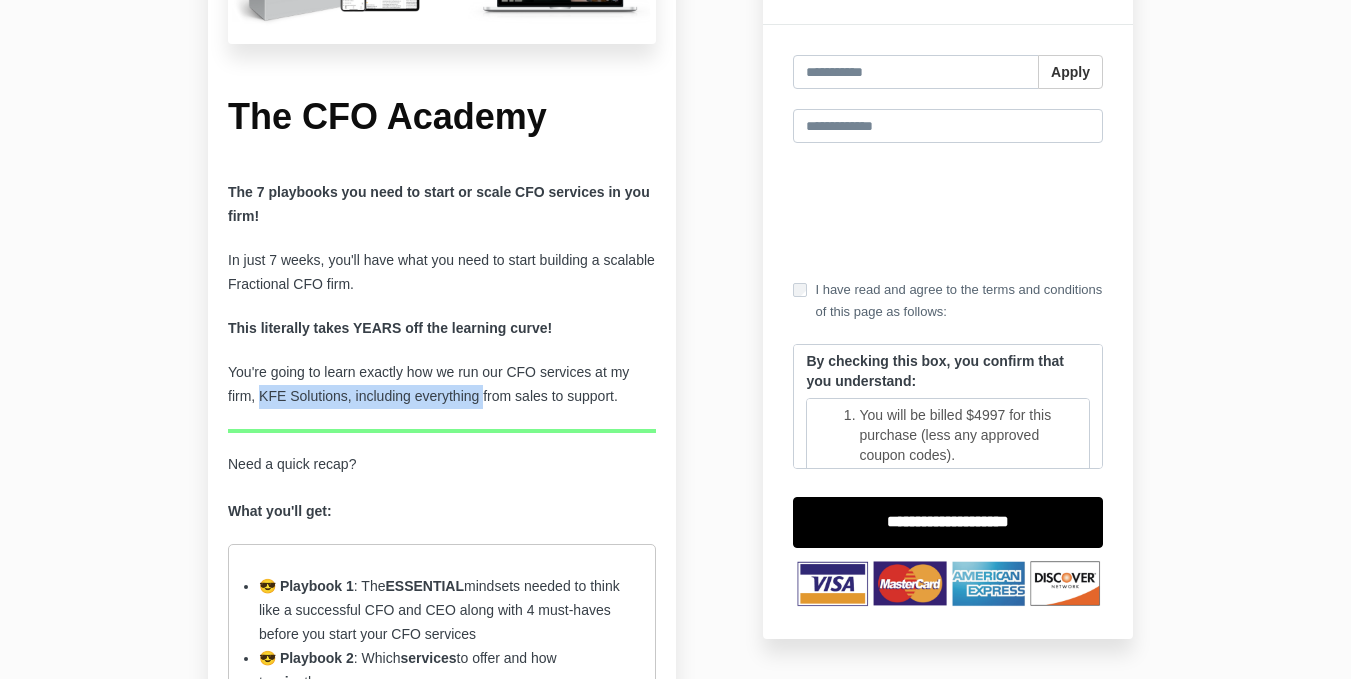 drag, startPoint x: 269, startPoint y: 401, endPoint x: 480, endPoint y: 388, distance: 211.4001 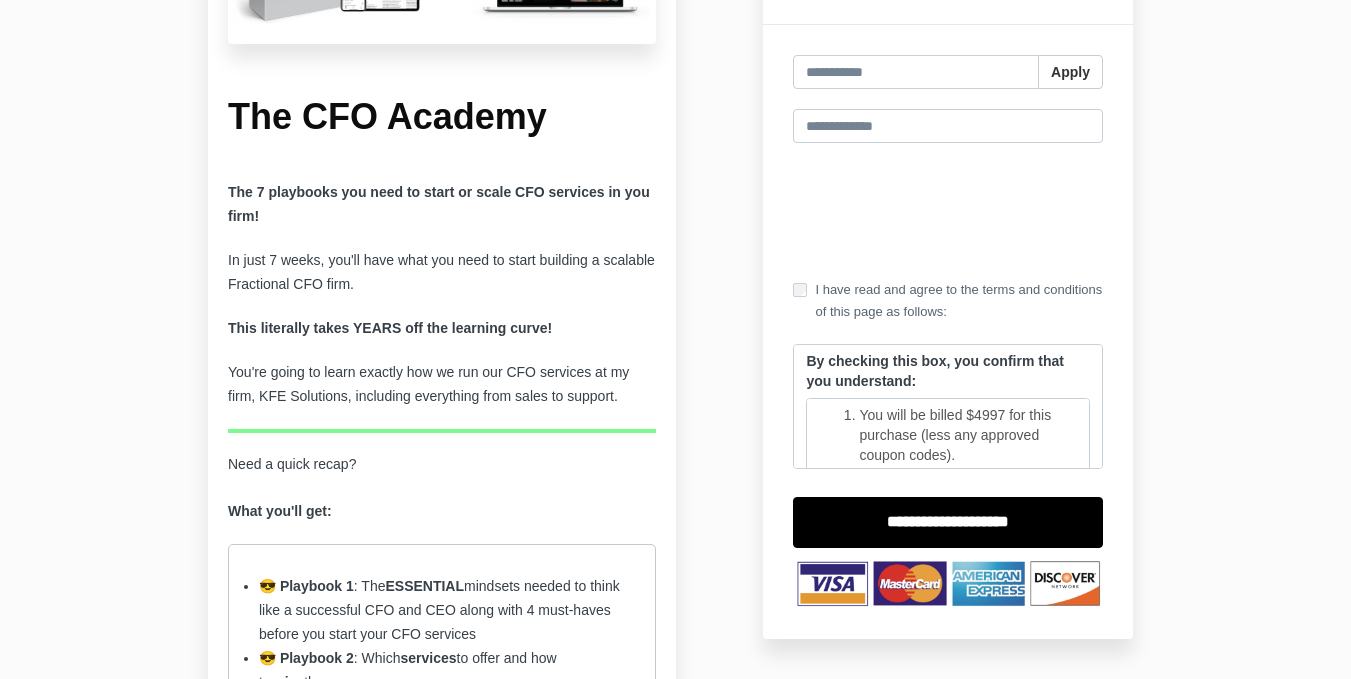 click on "In just 7 weeks, you'll have what you need to start building a scalable Fractional CFO firm." at bounding box center [442, 273] 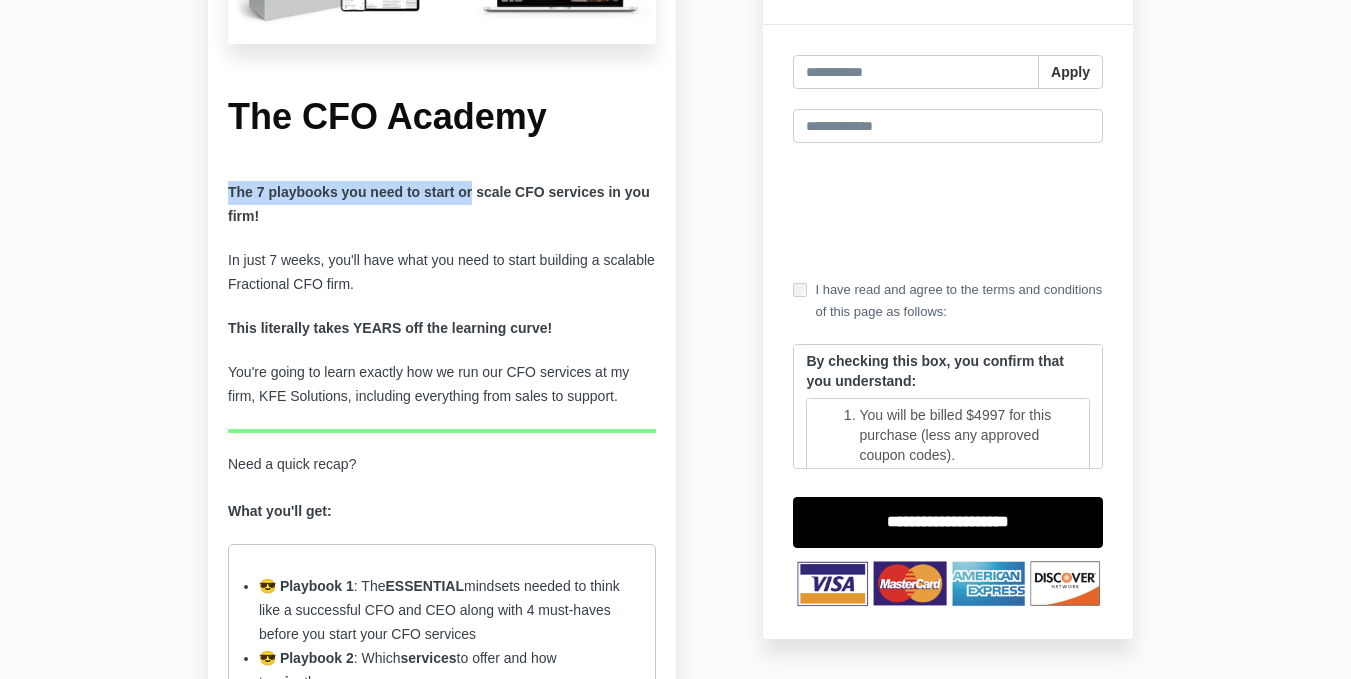 drag, startPoint x: 241, startPoint y: 185, endPoint x: 471, endPoint y: 190, distance: 230.05434 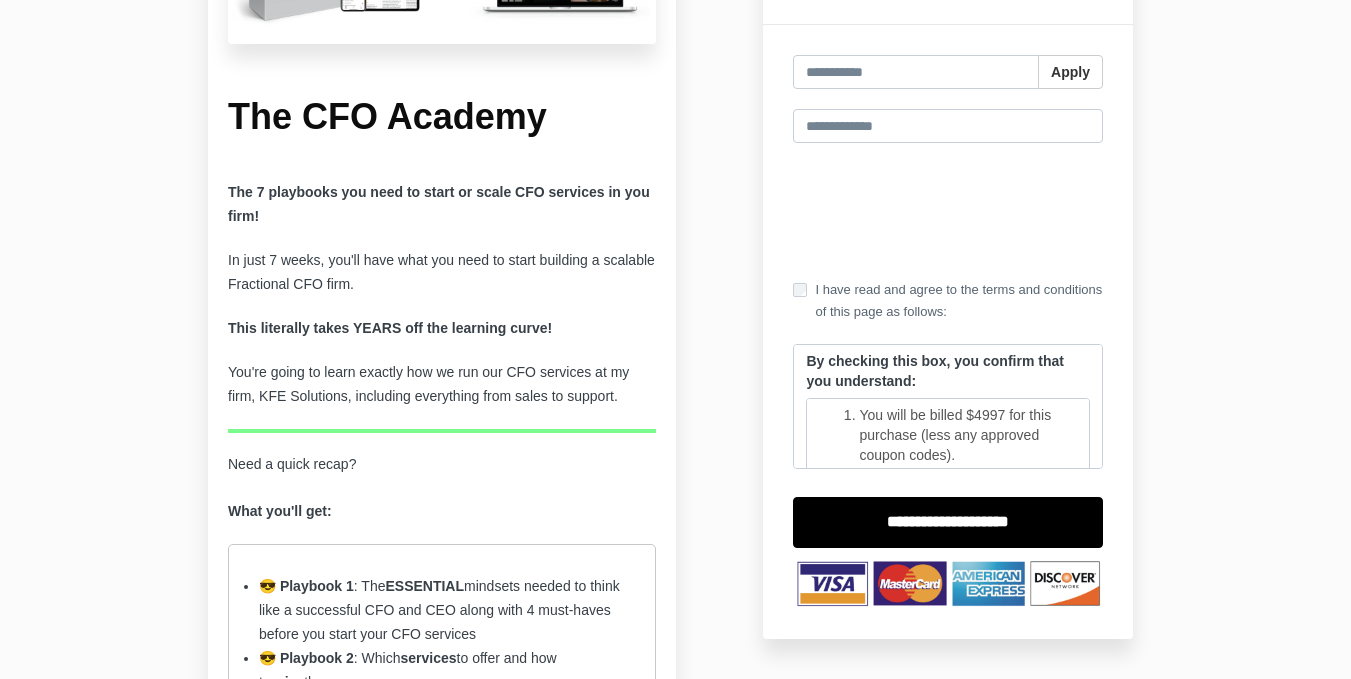 click on "The 7 playbooks you need to start or scale CFO services in you firm!" at bounding box center (442, 205) 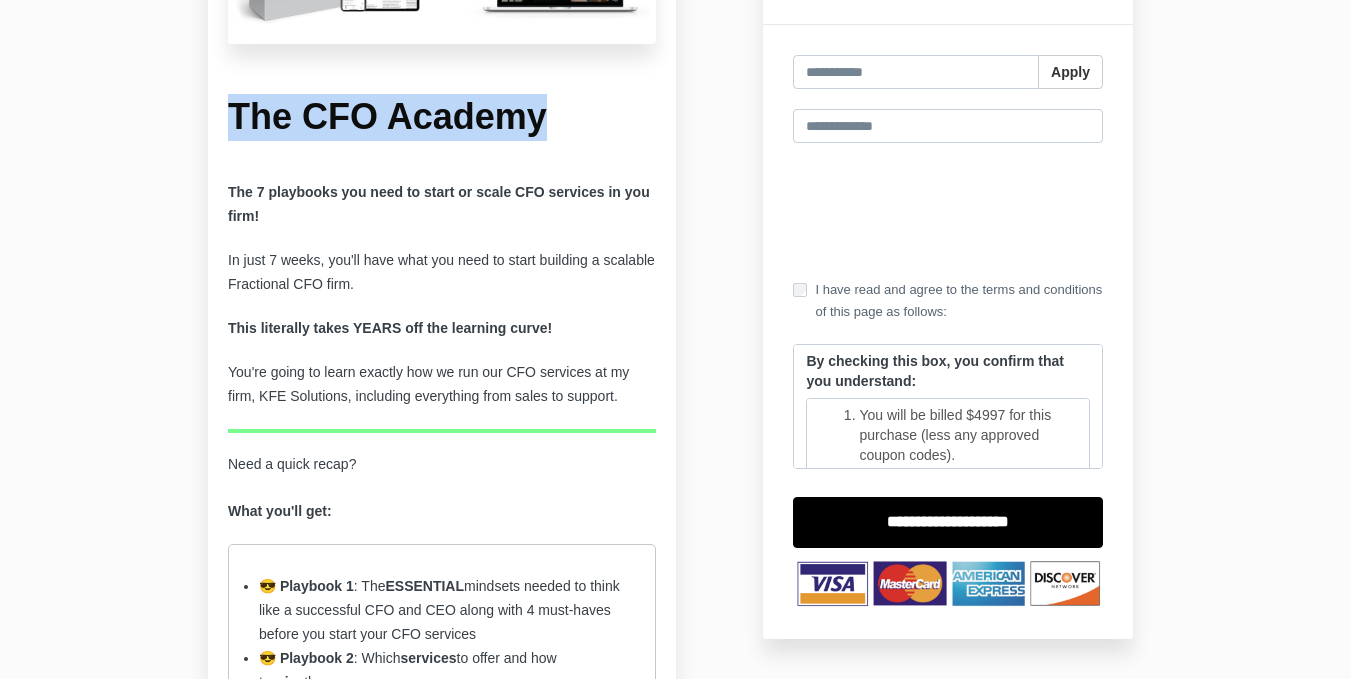 drag, startPoint x: 422, startPoint y: 109, endPoint x: 236, endPoint y: 112, distance: 186.02419 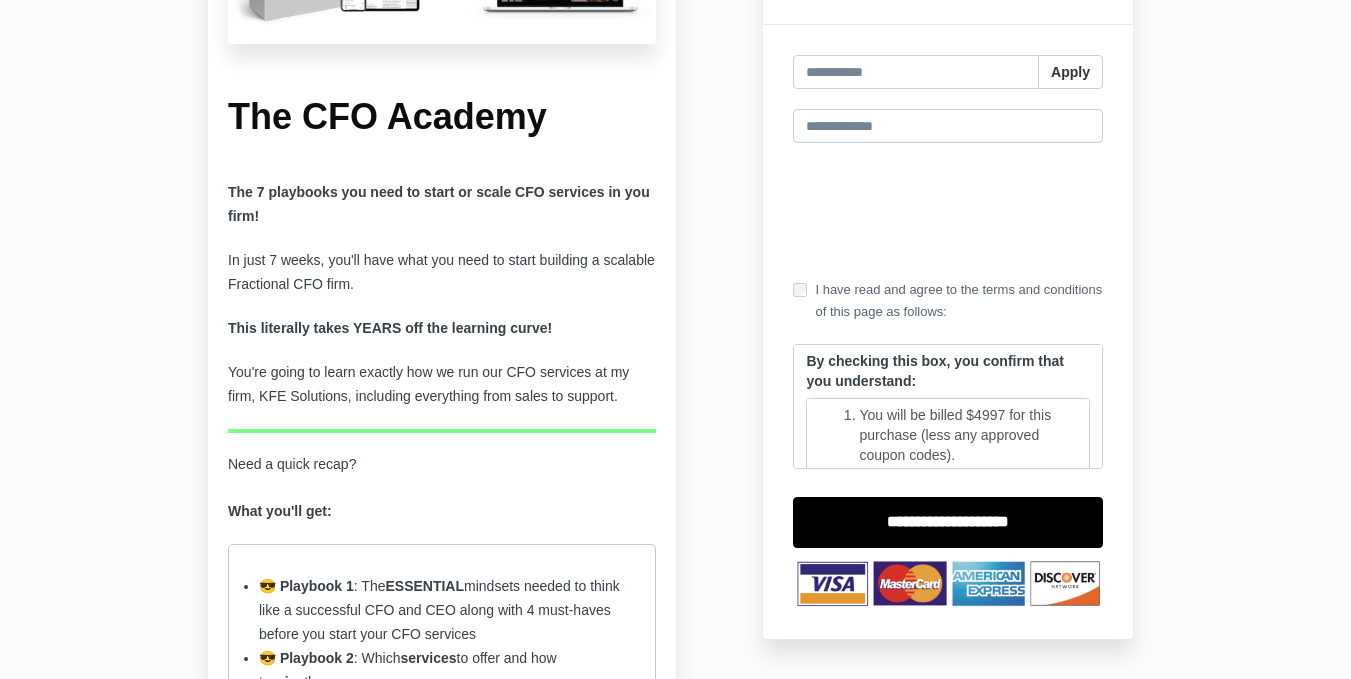 click on "The CFO Academy
The 7 playbooks you need to start or scale CFO services in you firm!
In just 7 weeks, you'll have what you need to start building a scalable Fractional CFO firm.
This literally takes YEARS off the learning curve!
You're going to learn exactly how we run our CFO services at my firm, KFE Solutions, including everything from sales to support.
Need a quick recap?   What you'll get:
😎 Playbook 1 : The  ESSENTIAL  mindsets needed to think like a successful CFO and CEO along with 4 must-haves before you start your CFO services
😎 Playbook 2 : Which  services  to offer and how to  price  them
😎  Playbook 3 : How to  CONFIDENTLY  handle  sales   calls
😎 Playbook 4 : How to  onboard  new clients with  EXCELLENCE
😎  Playbook 5 : How to  prepare  for CFO calls and do financial analysis
😎  Playbook 6 : How to handle an actual  CFO call with CONFIDENCE
😎  Playbook 7 : How to  support  your CFO clients in between CFO calls" at bounding box center [442, 401] 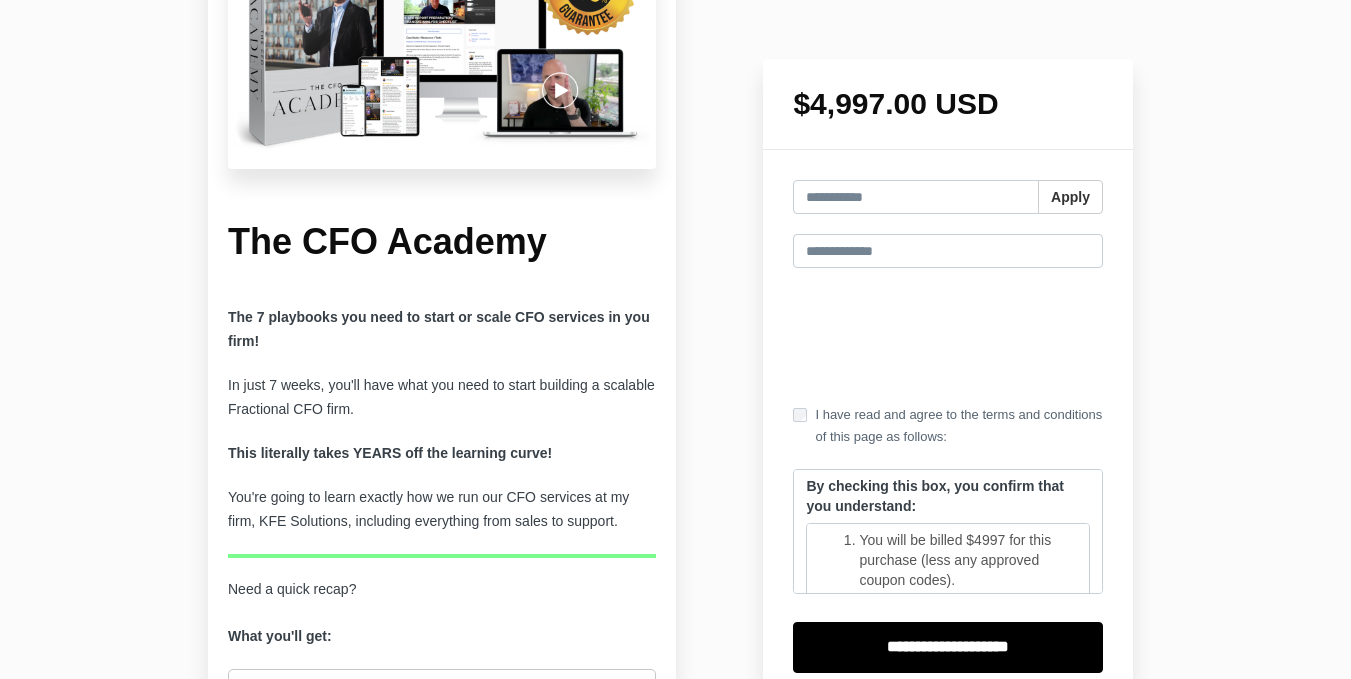 scroll, scrollTop: 0, scrollLeft: 0, axis: both 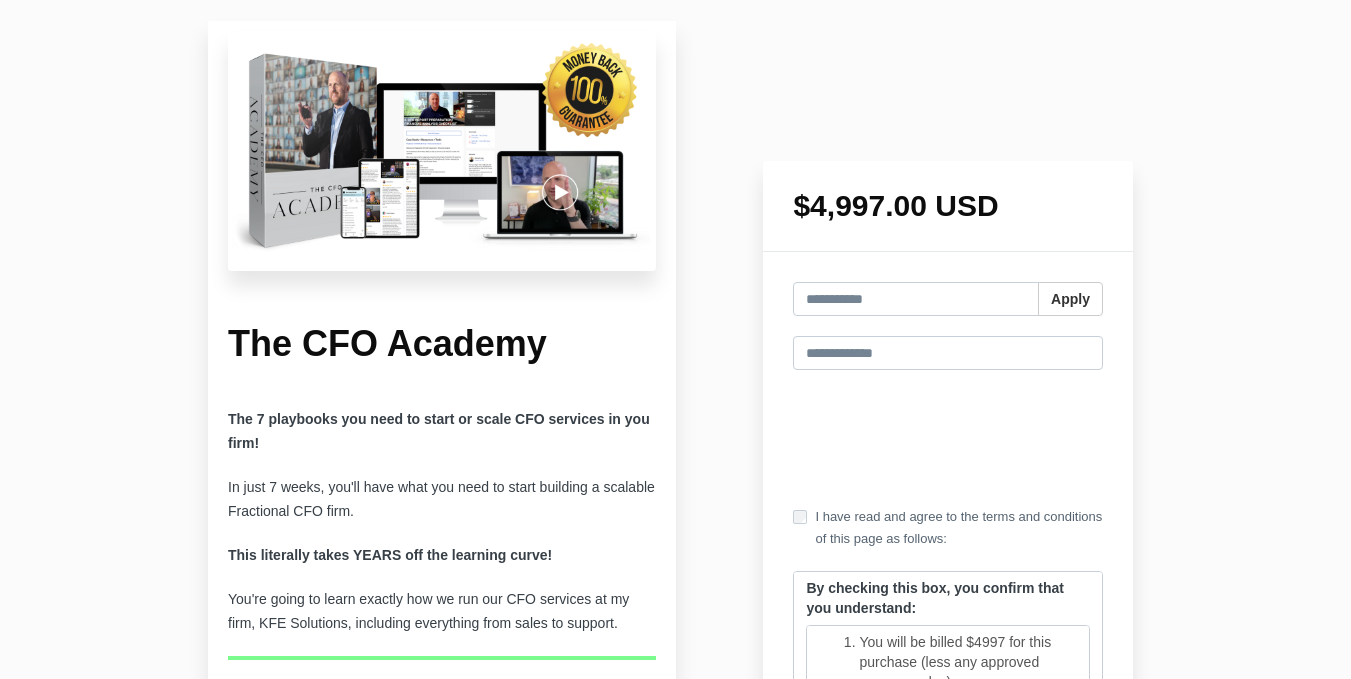 click at bounding box center (442, 151) 